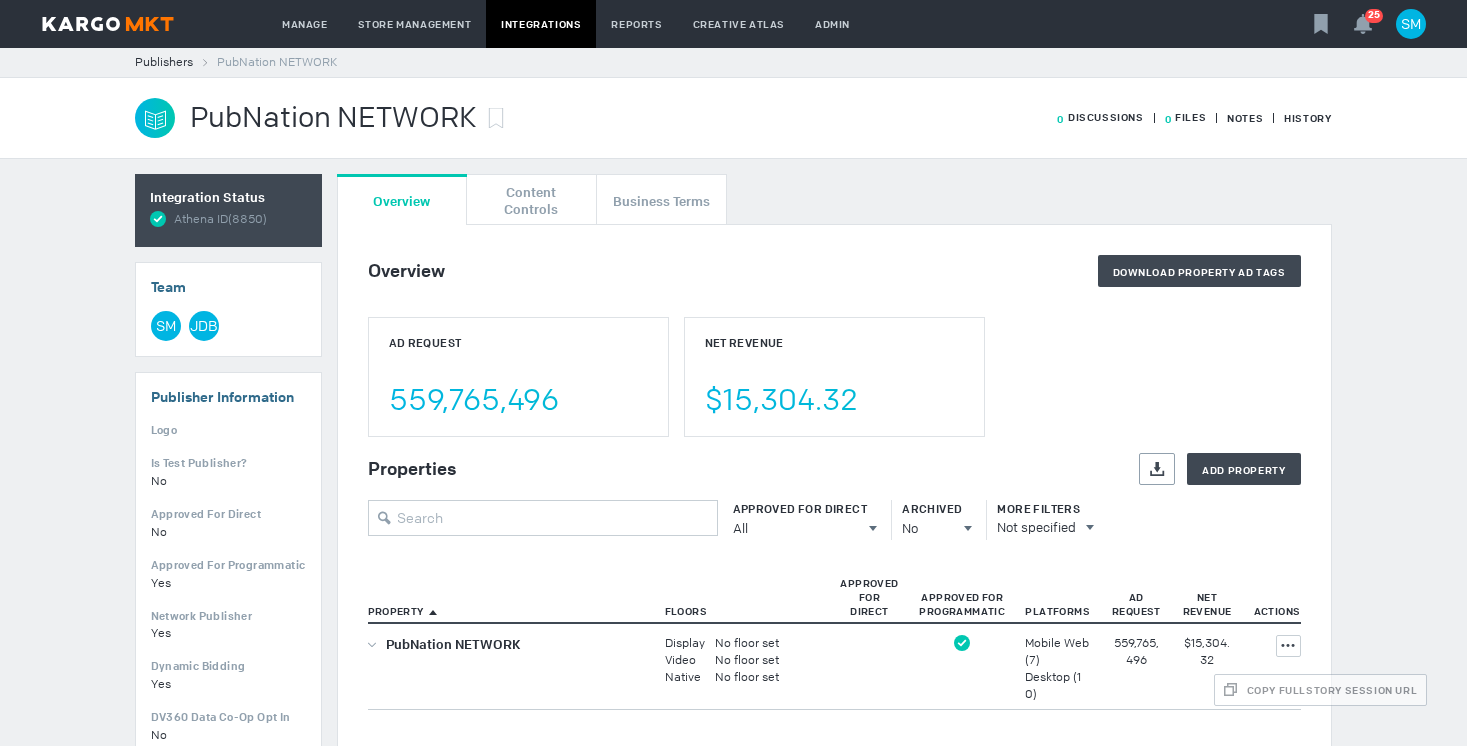 scroll, scrollTop: 0, scrollLeft: 0, axis: both 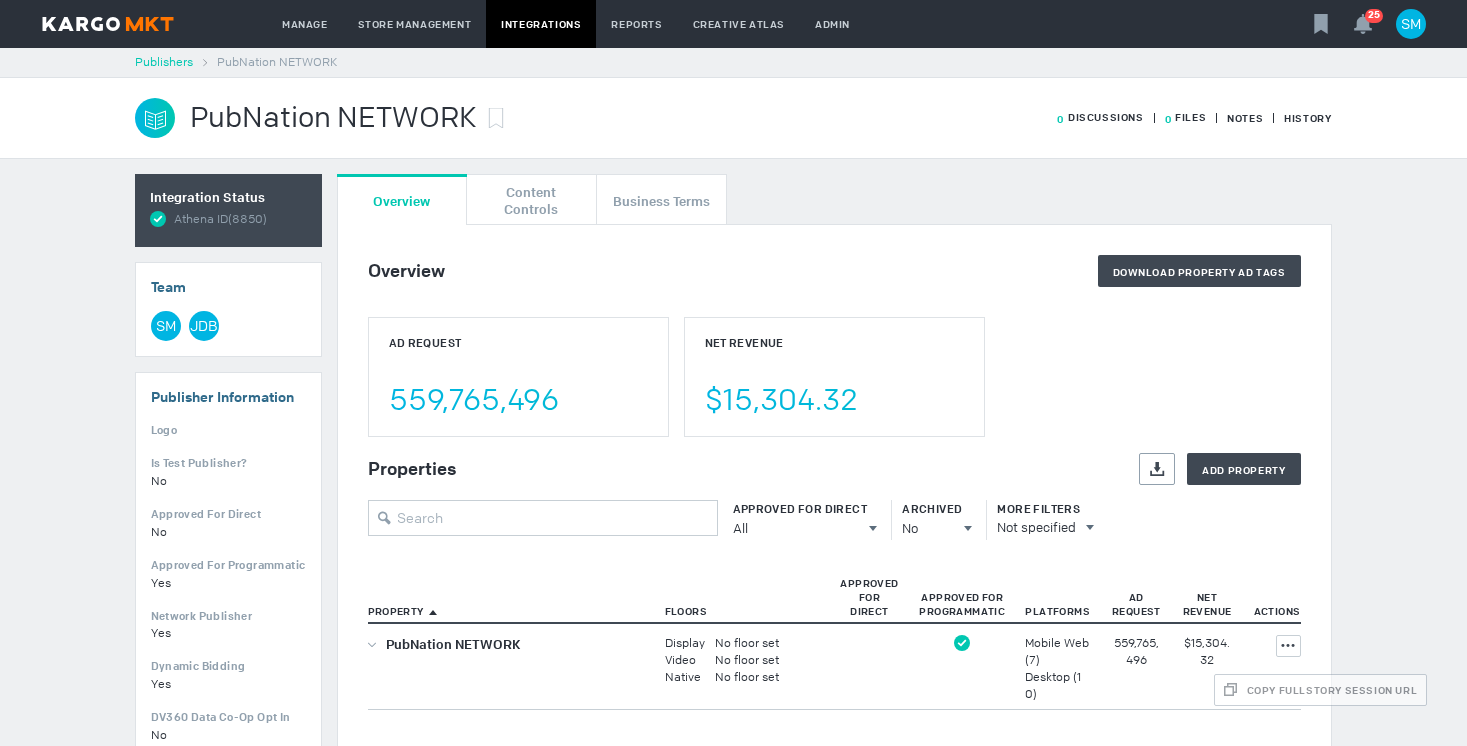 click on "Publishers" at bounding box center (164, 62) 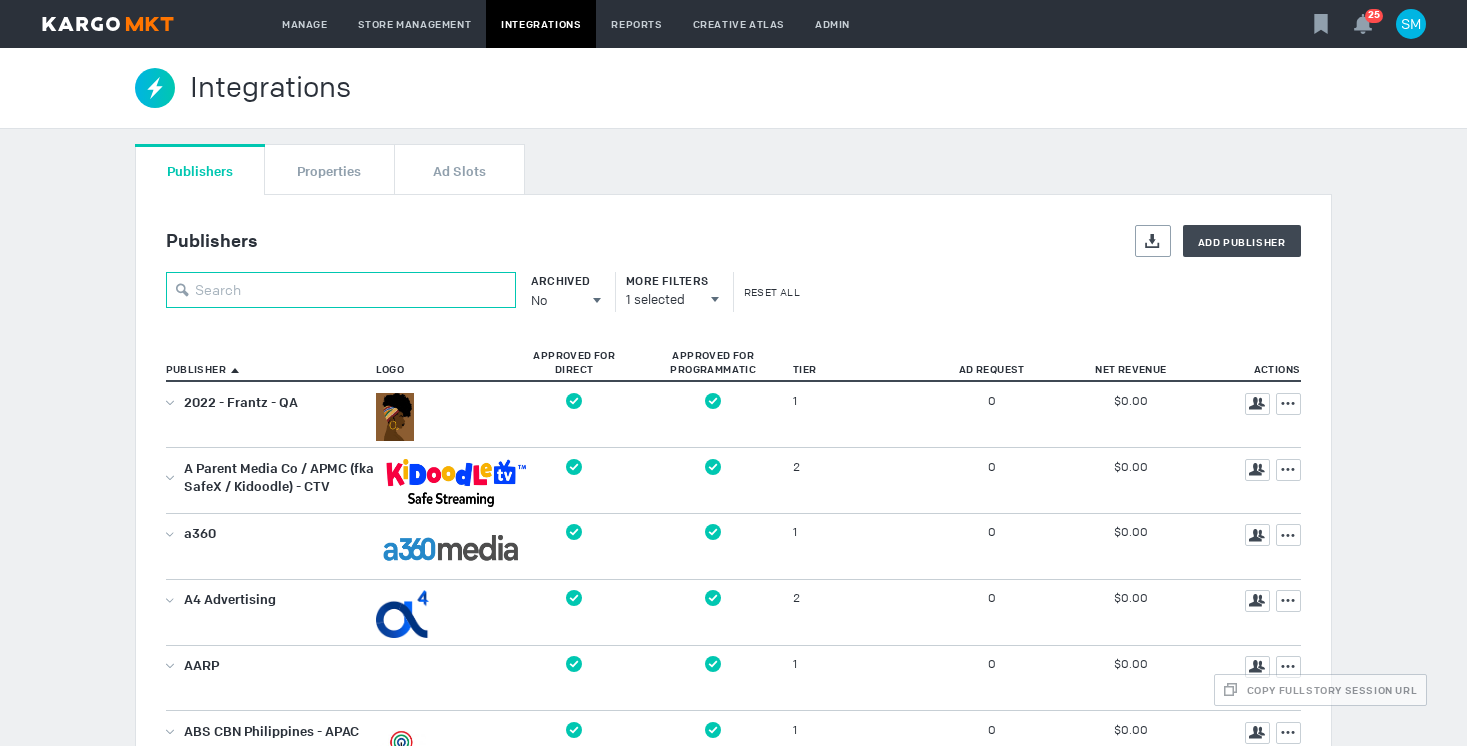 click at bounding box center [341, 290] 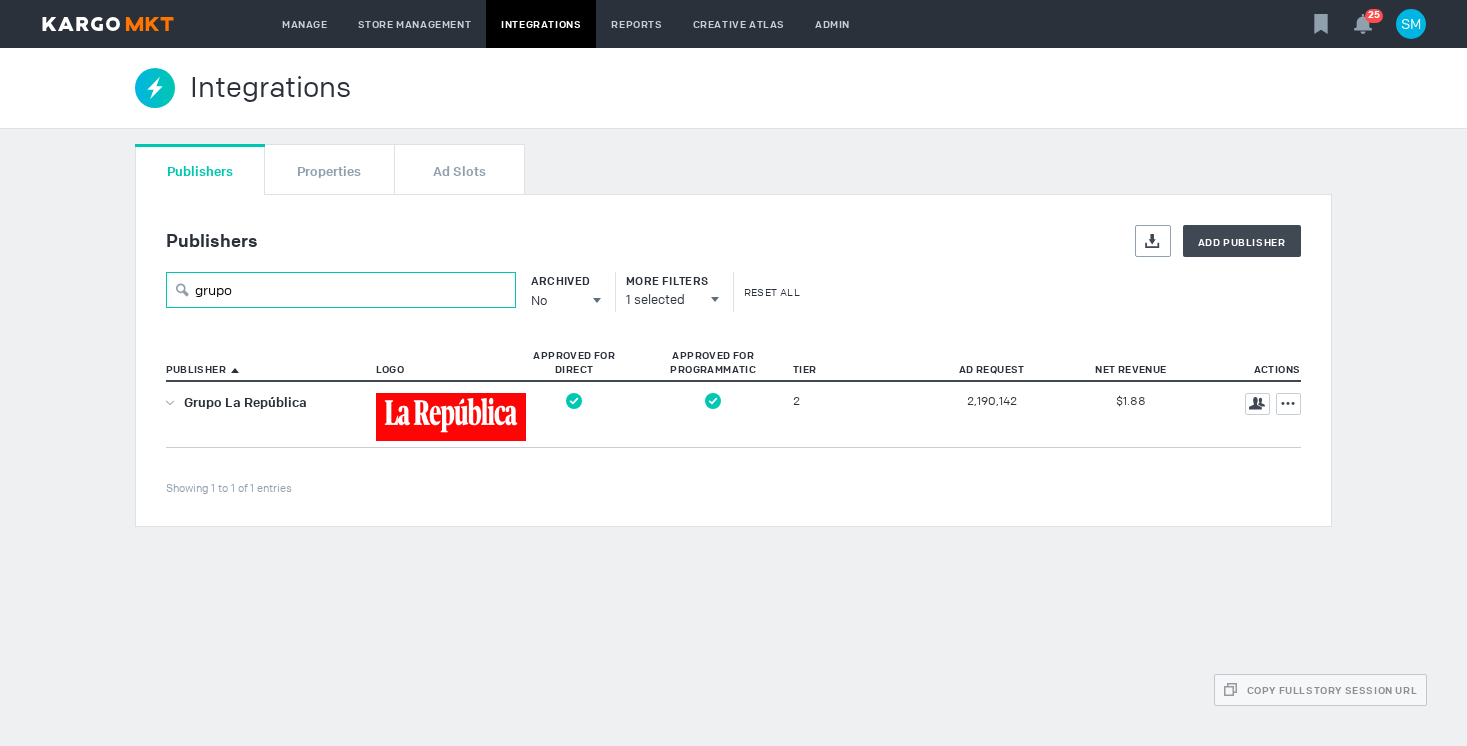 type on "grupo" 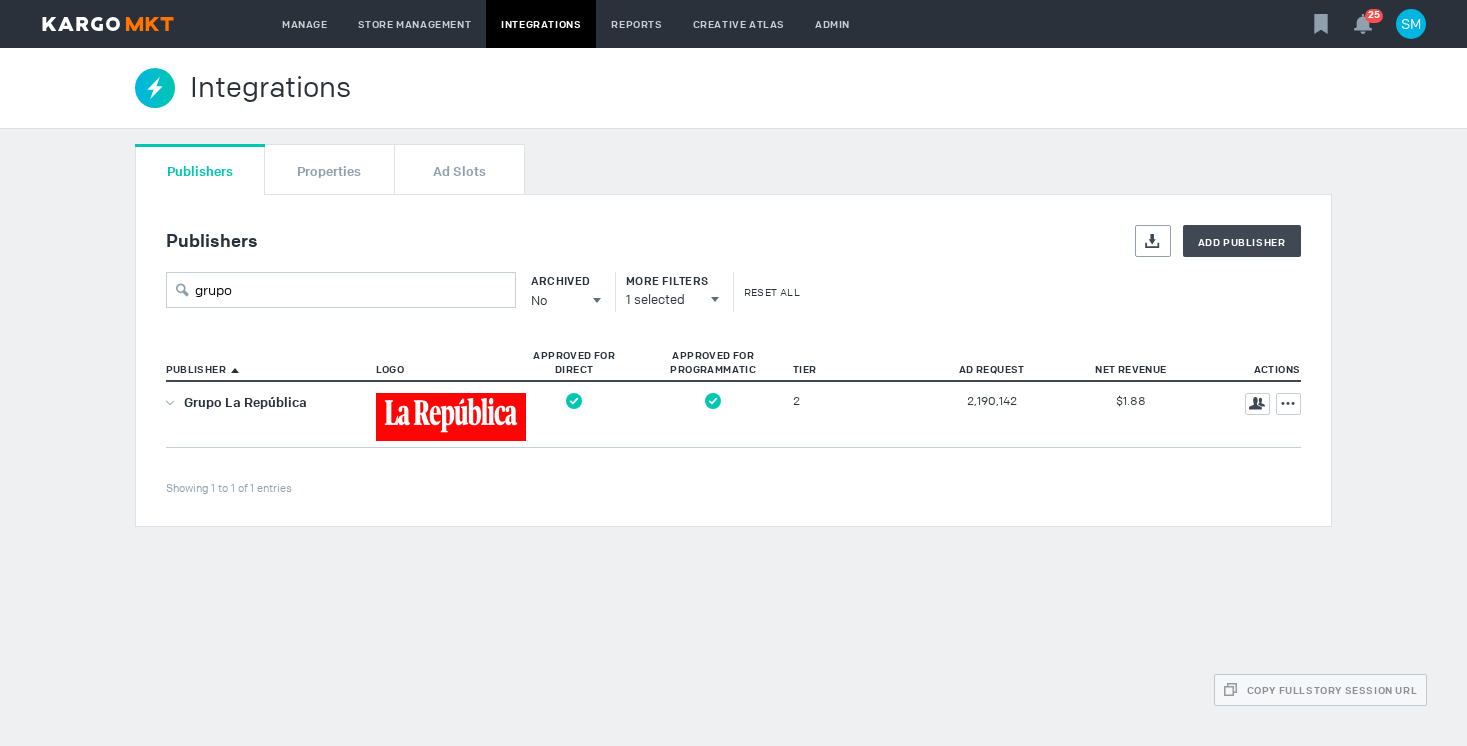 click on "Grupo La República" at bounding box center (245, 402) 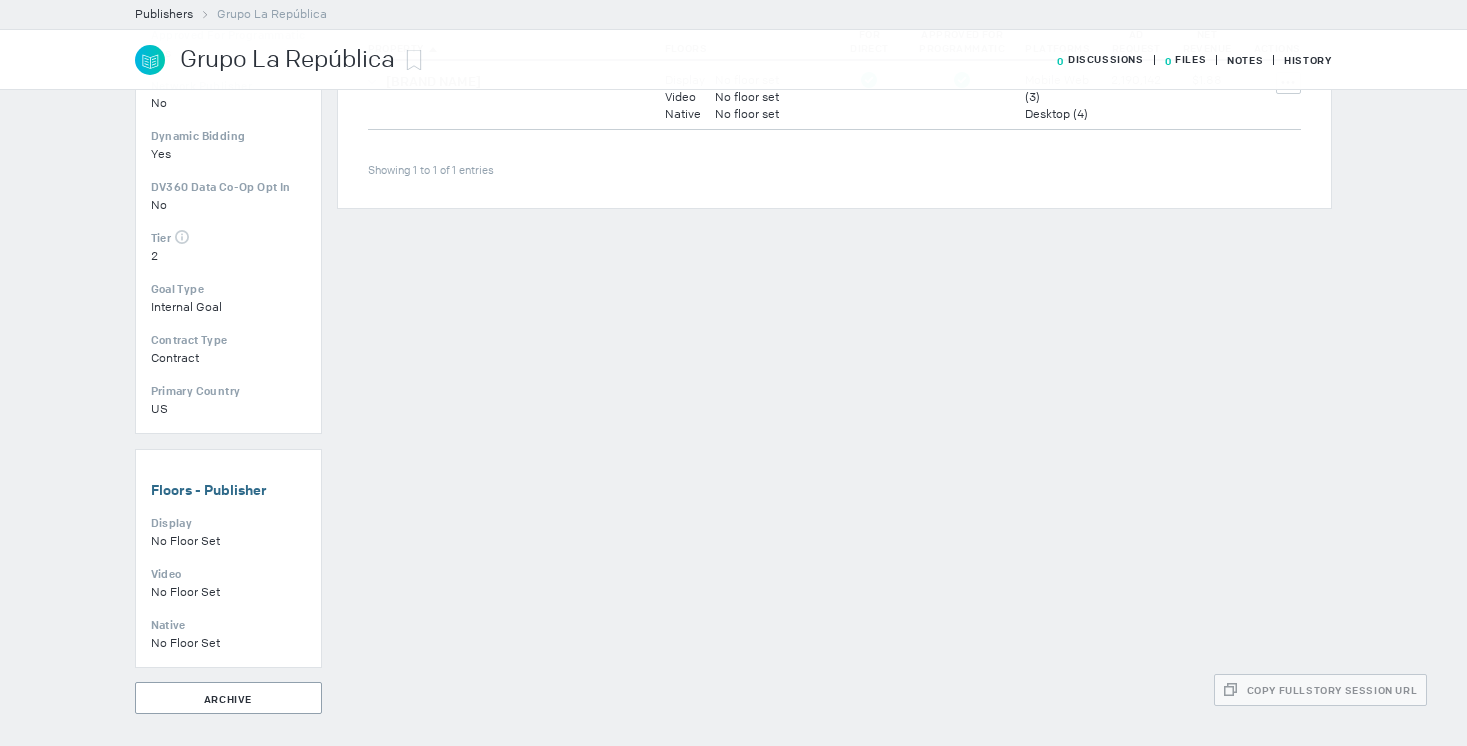 scroll, scrollTop: 0, scrollLeft: 0, axis: both 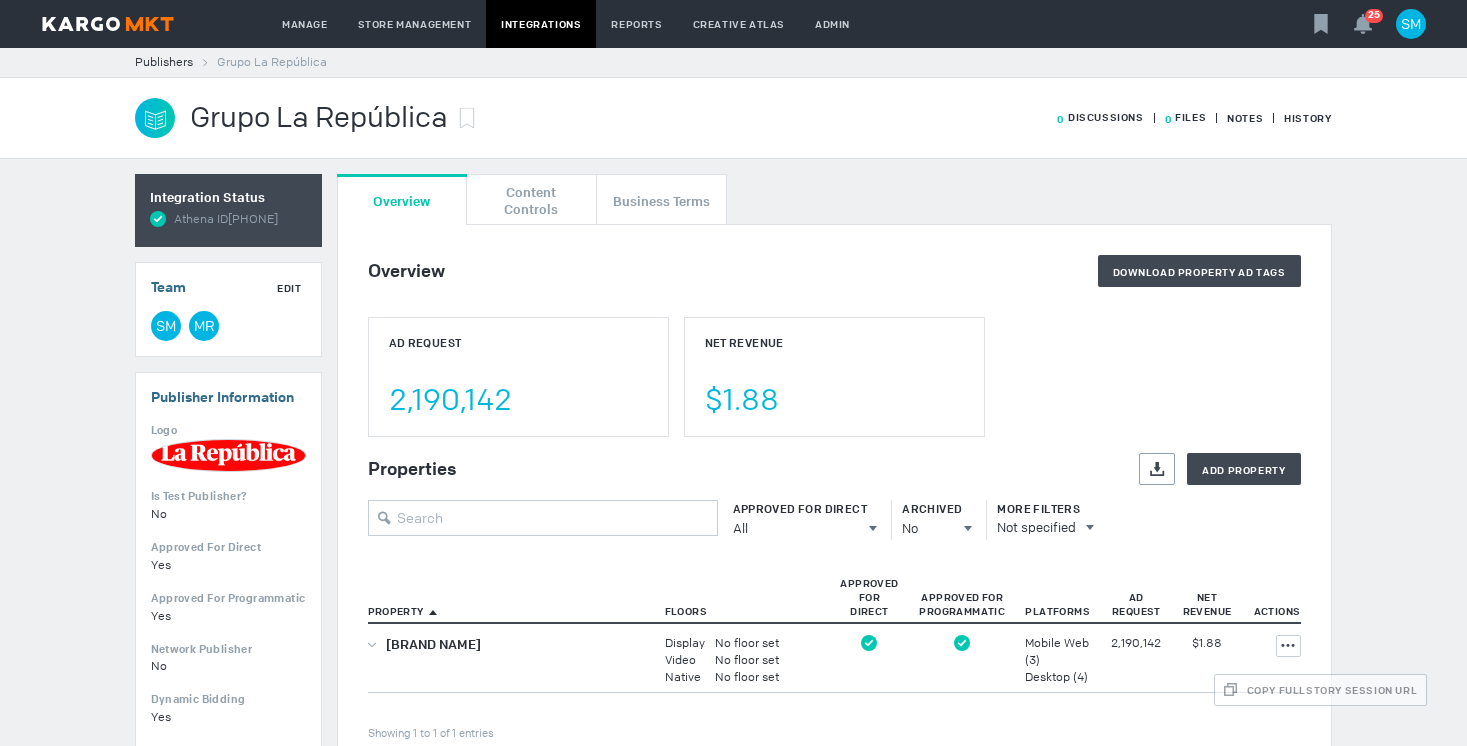 click on "Edit" at bounding box center (289, 288) 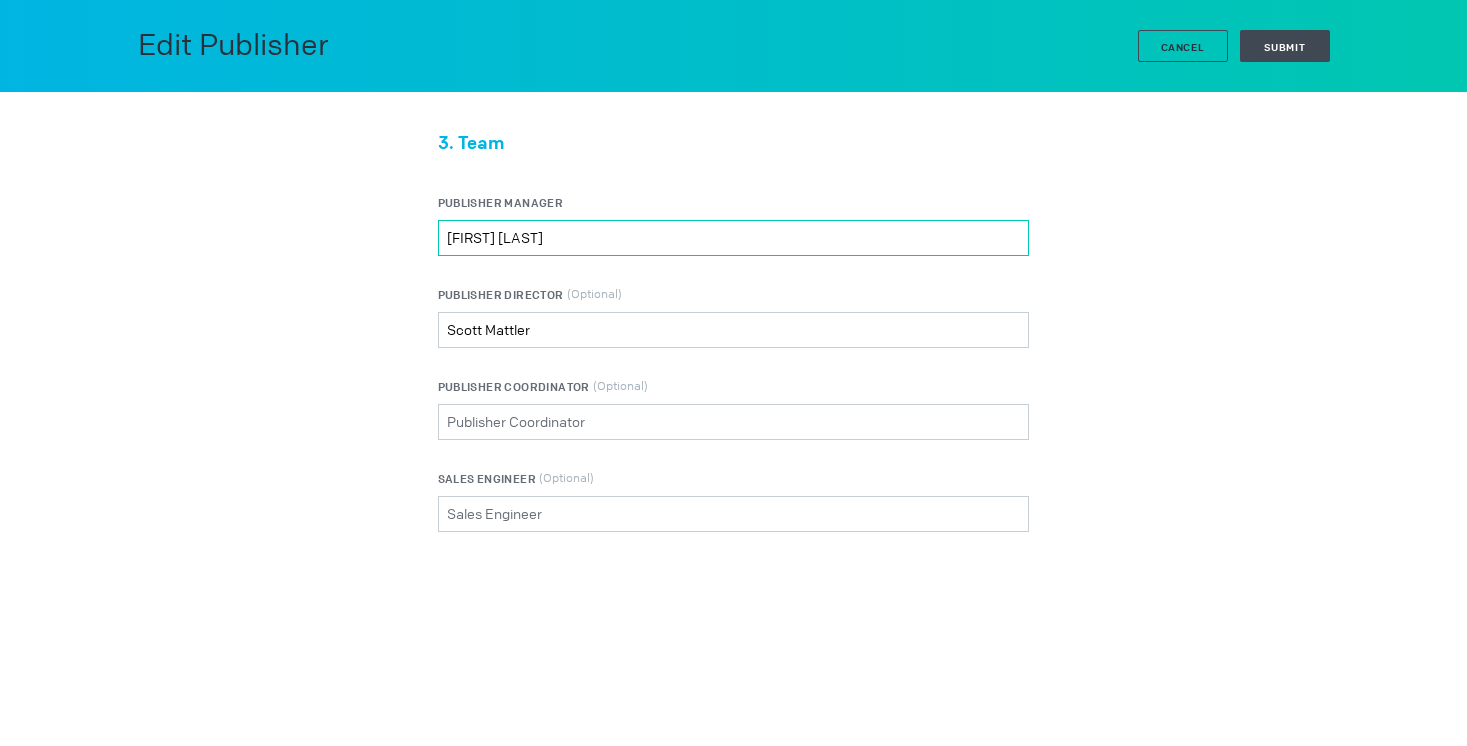 click on "[FIRST] [LAST]" at bounding box center [733, 238] 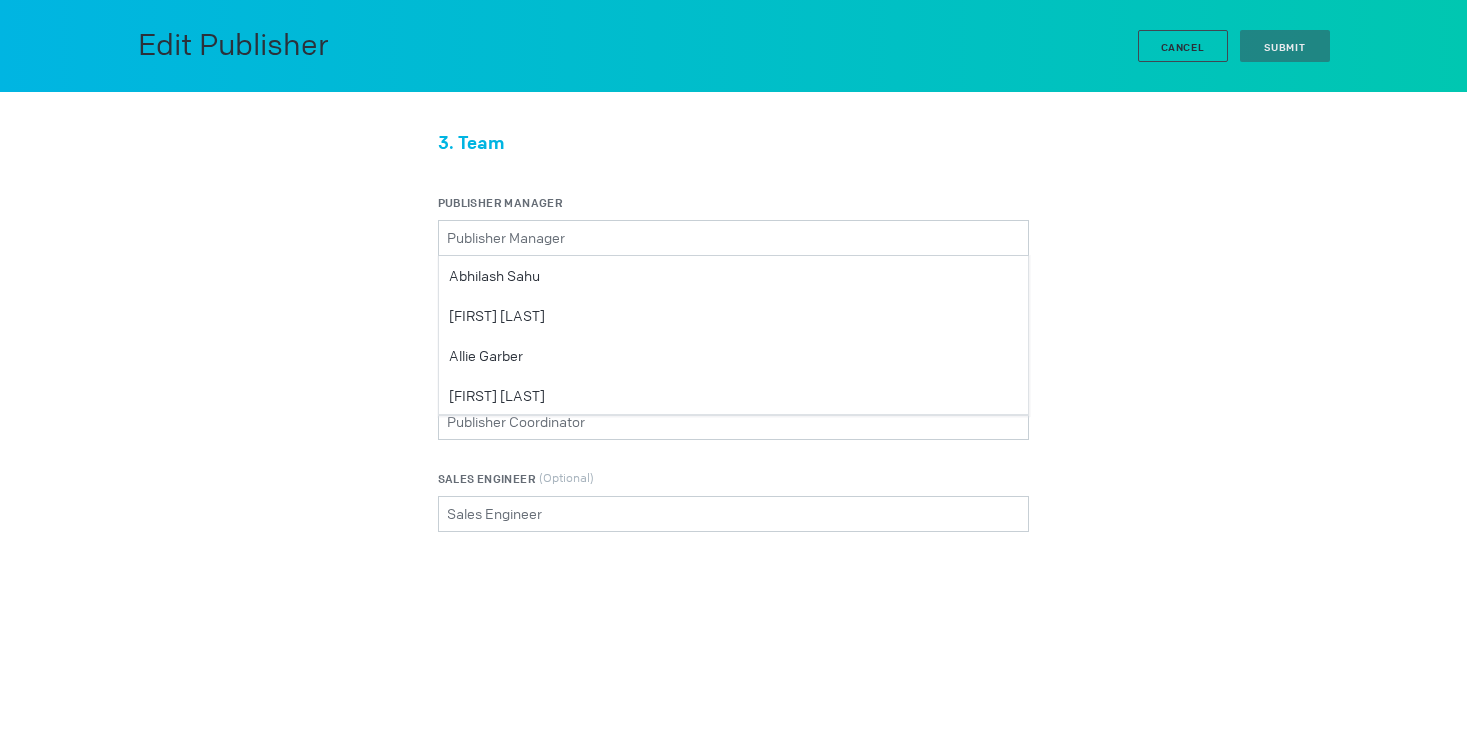 click on "1. [TITLE] [TITLE] [TITLE] Logo (Optional)   Screenshot 2025-05-15 at 12.54.43 PM.png  9.9 kB  •  May 15, 2025 at 12:54pm   | Is Test? Approved for Direct Approved for Programmatic Network Publisher (Optional) Dynamic Bidding Dynamic bidding determines an appropriate CPM to bid for an impression based on its likelihood of winning. Enabling dynamic bidding at the publisher level will enable the feature for all of this publisher’s ad slots and set their sampling rate to 1 (100% enabled). On Off DV360 Data Co-Op Opt In Enables DV360 Data Co-op, which will allow Google to collect user data Publisher Tier (Optional) Tiers 1 & 2 are premium publishers. Tier 3 publishers are excluded from site lists (direct and programmatic) and only available as open auction inventory. 2 Tier 1 2 3 Goal Type Internal Goal Goal Type Commitment Internal Goal External Goal Contract Type Contract Contract Type Contract IO Primary Country [COUNTRY] Please select a valid item 2. Floors DISPLAY FLOOR $" at bounding box center [734, 471] 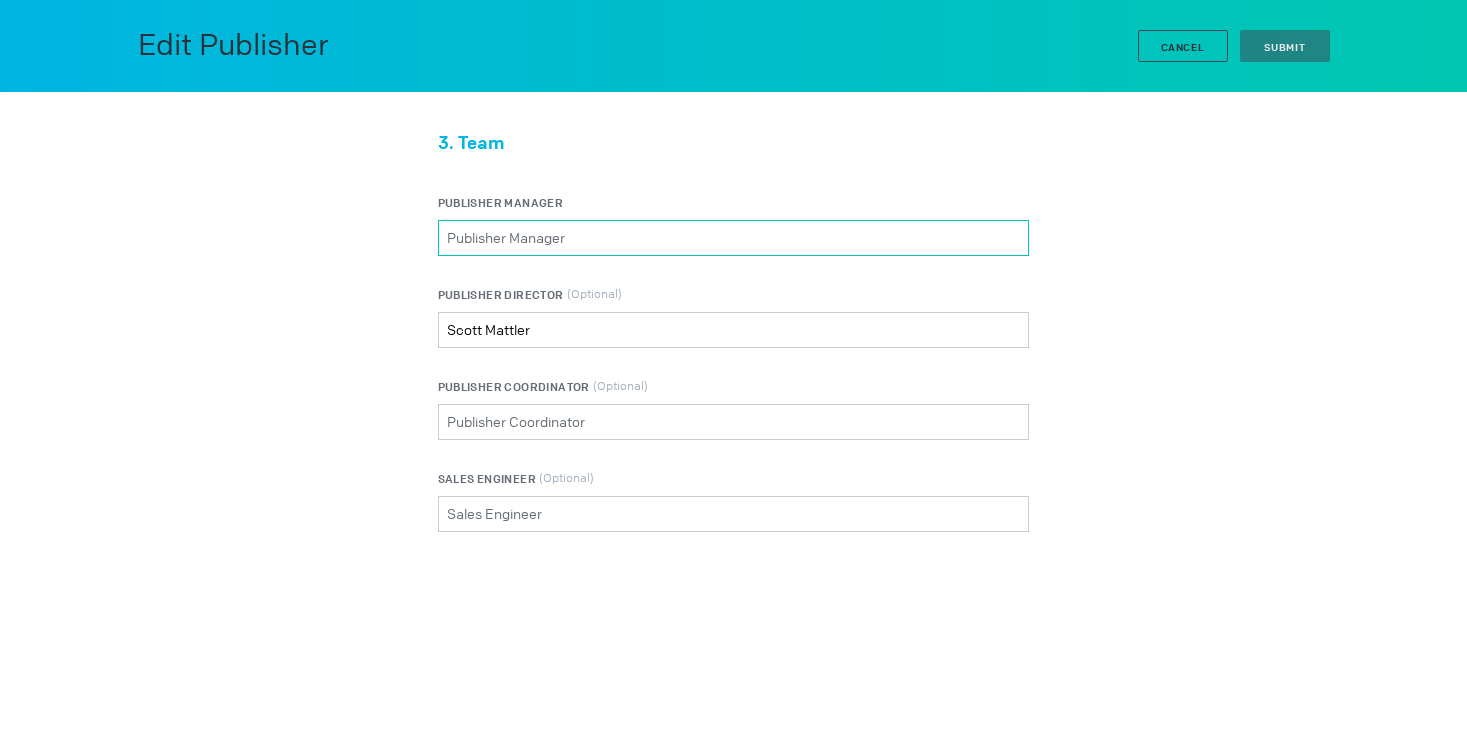 click on "[TITLE] Please select a valid item" at bounding box center [733, 238] 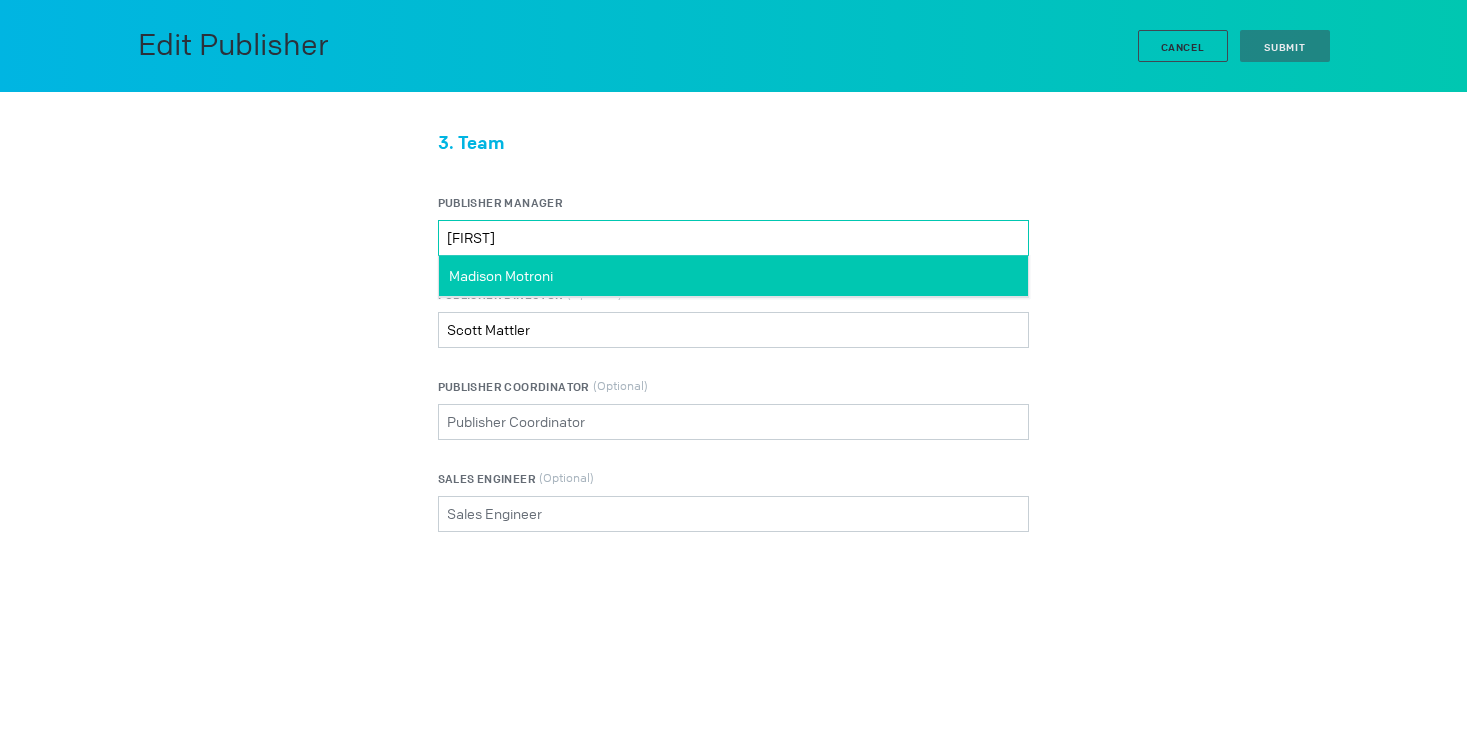 type on "[FIRST]" 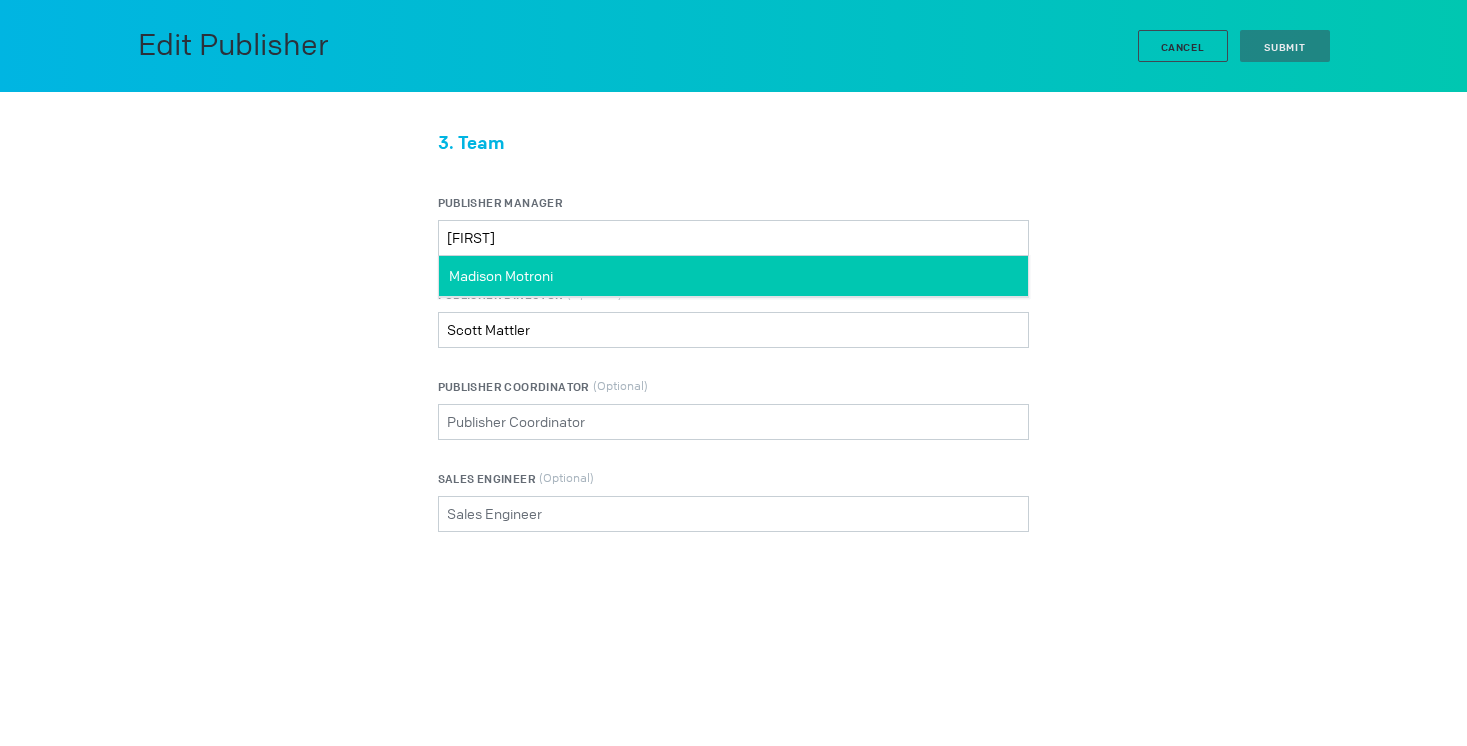 click on "Madison Motroni" at bounding box center (501, 276) 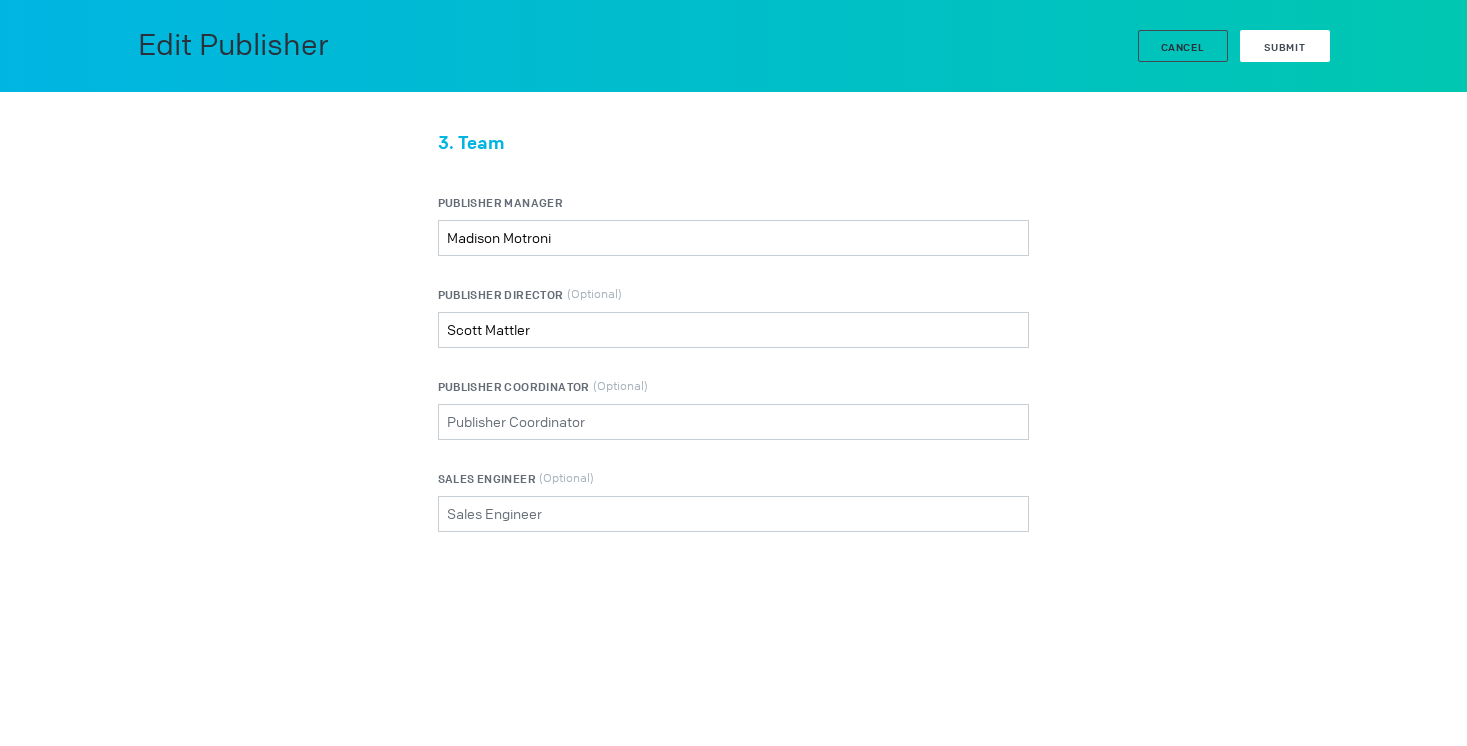 click on "Submit" at bounding box center [1285, 47] 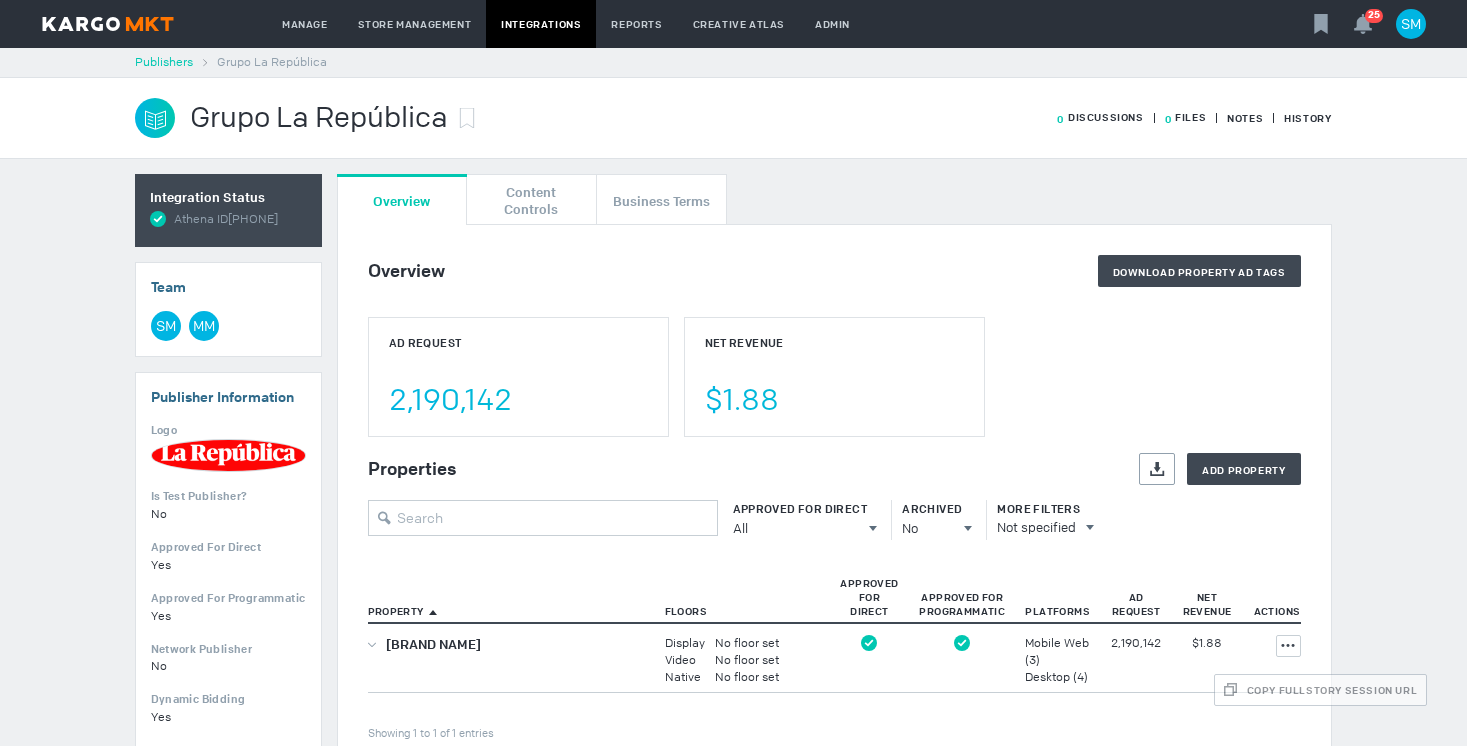 click on "Publishers" at bounding box center (164, 62) 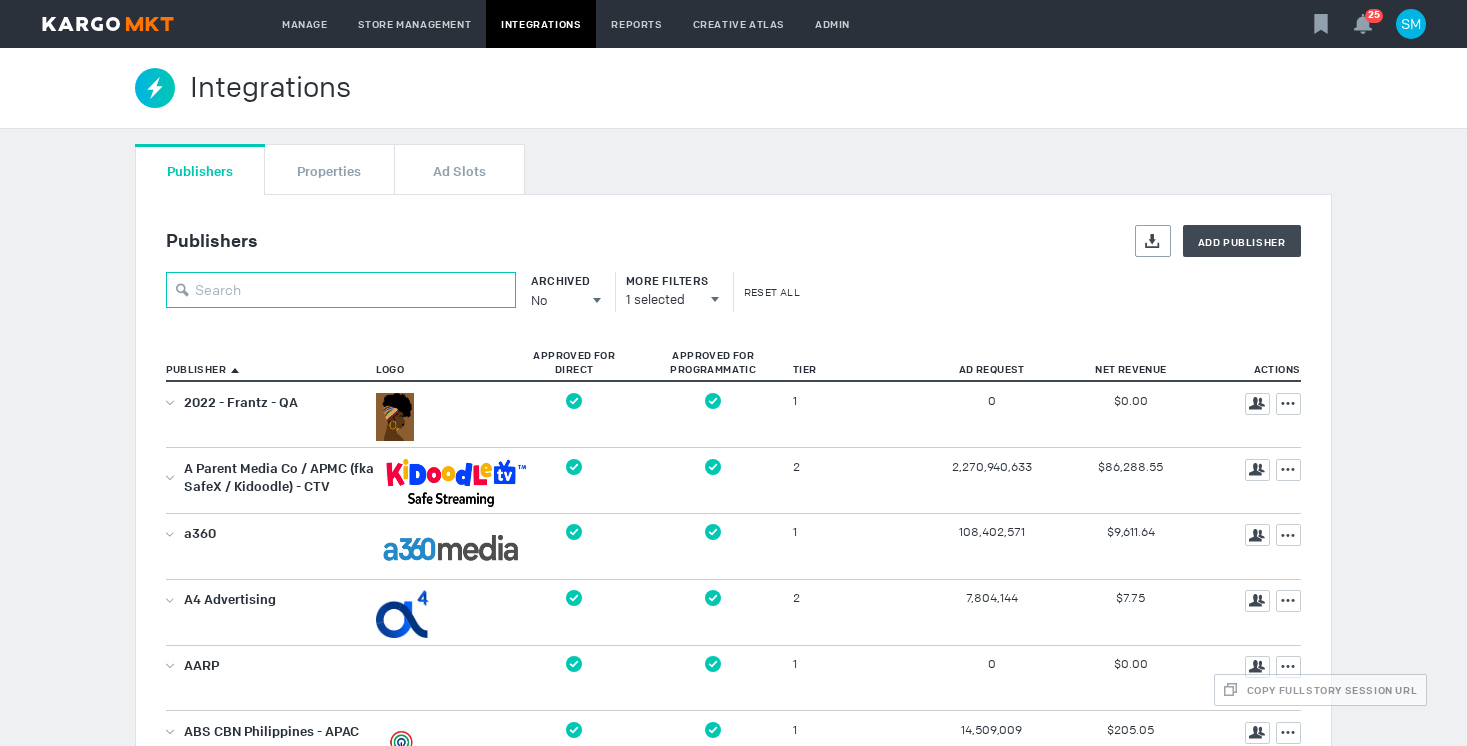 click at bounding box center (341, 290) 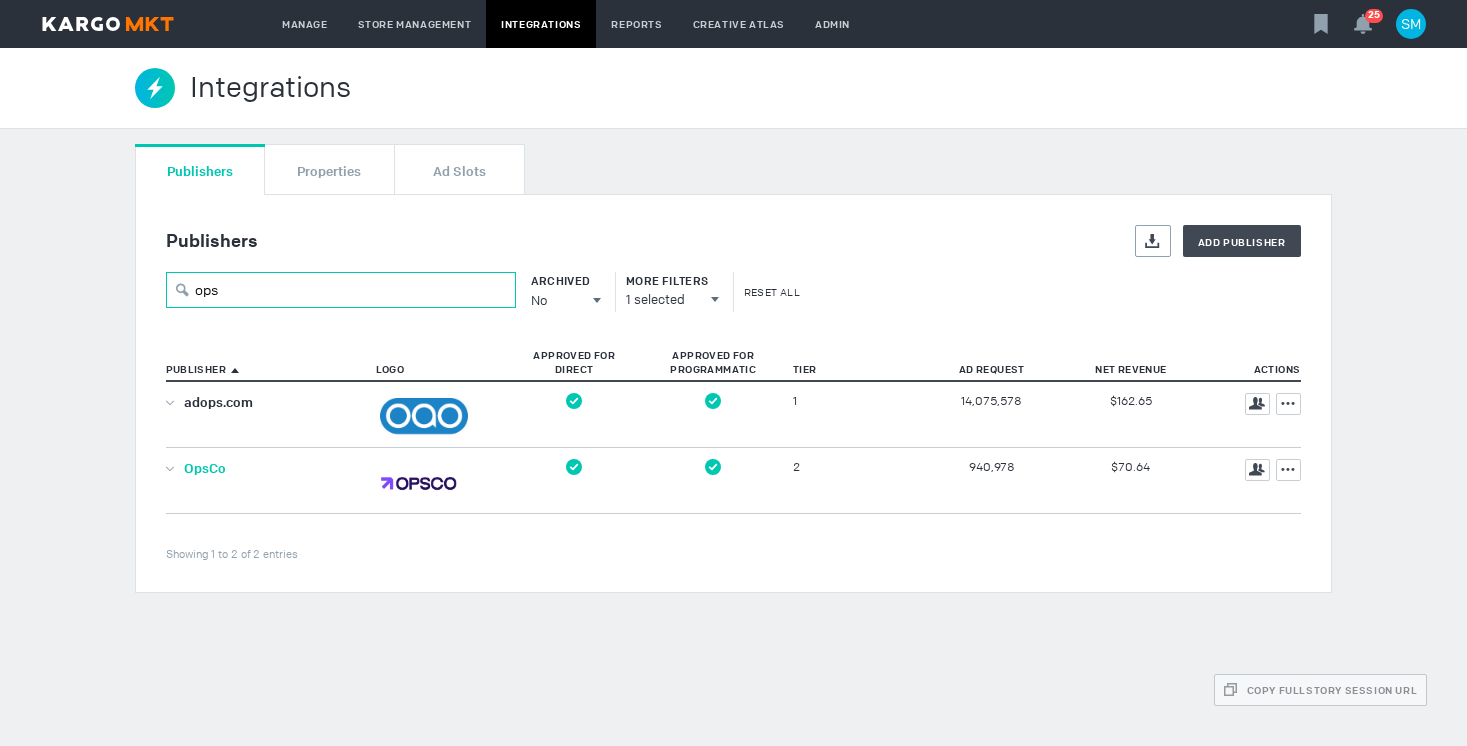 type on "ops" 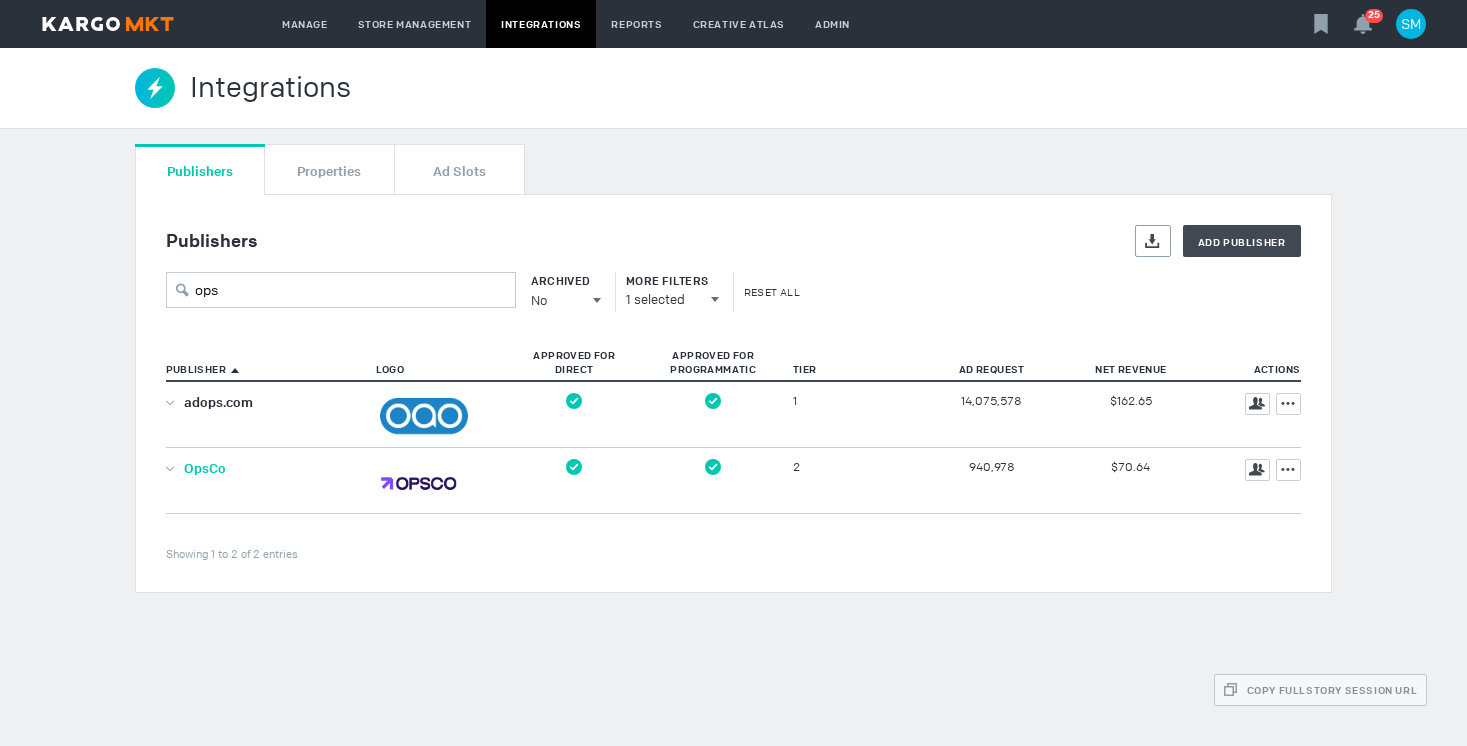 click on "OpsCo" at bounding box center (205, 468) 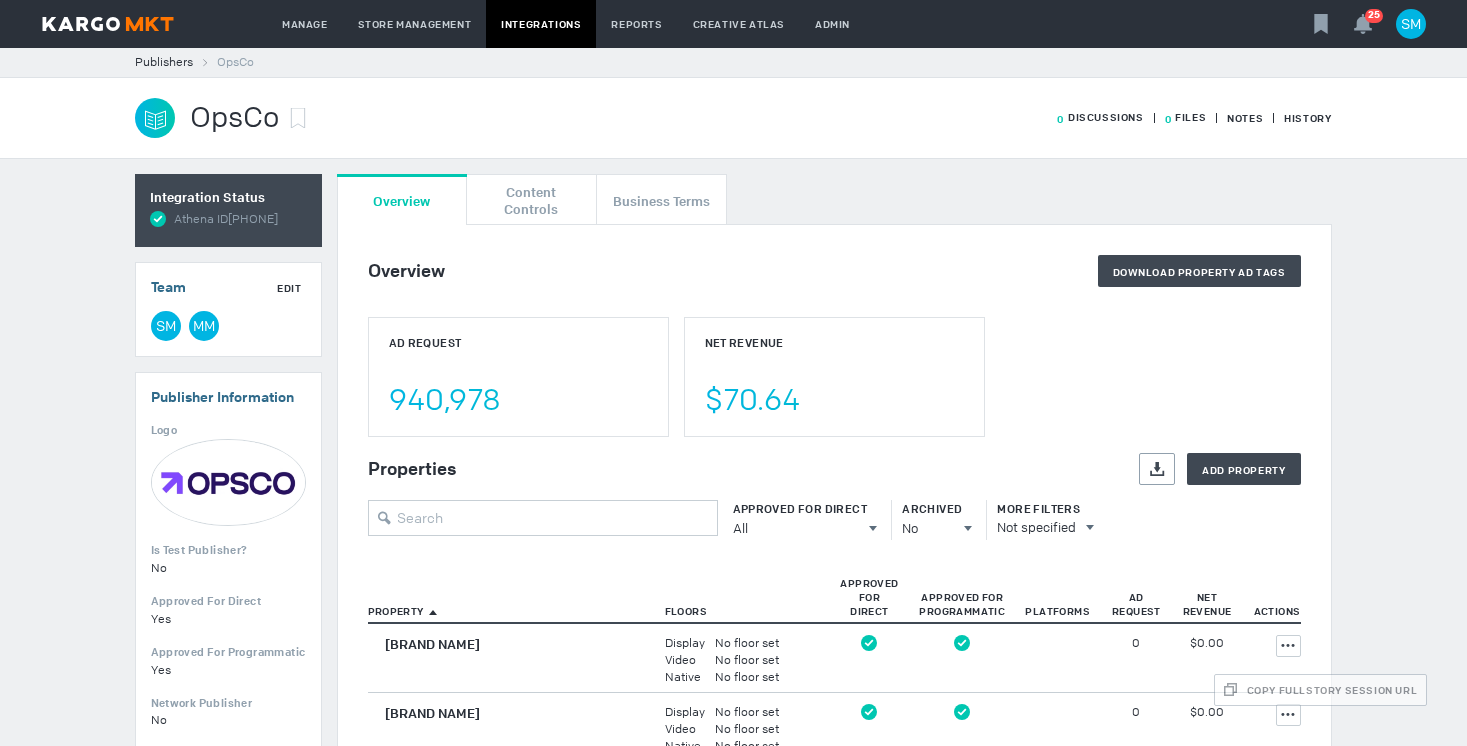 click on "Edit" at bounding box center [289, 288] 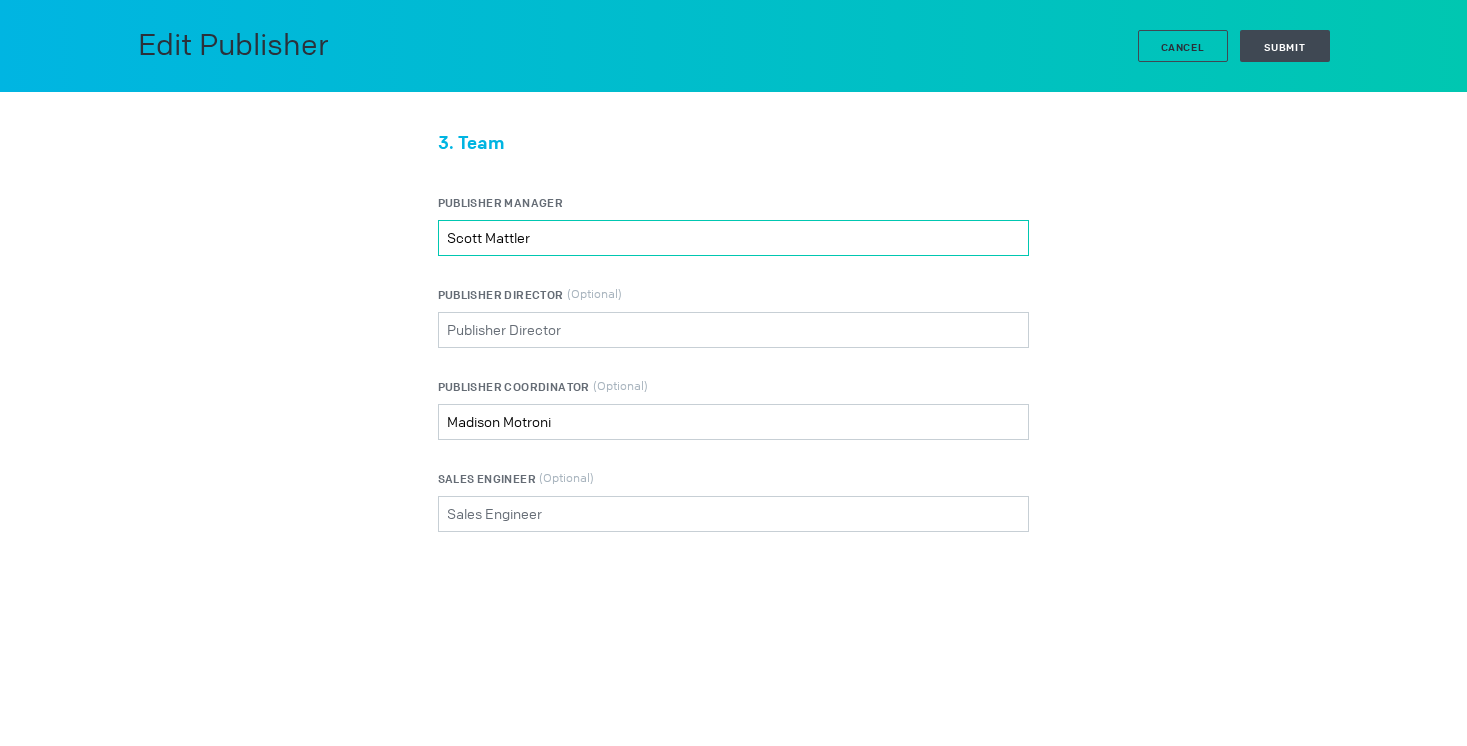 drag, startPoint x: 551, startPoint y: 241, endPoint x: 278, endPoint y: 241, distance: 273 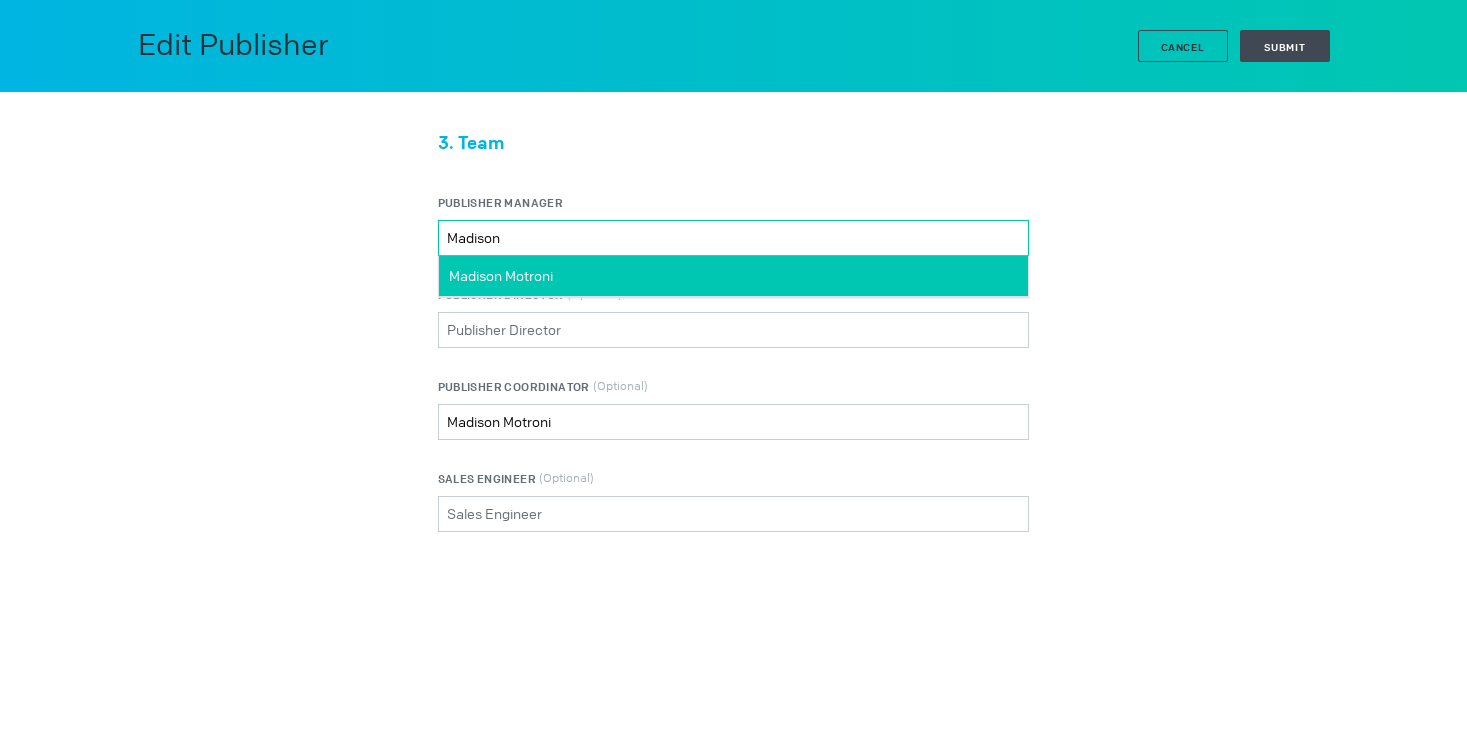 type on "Madison" 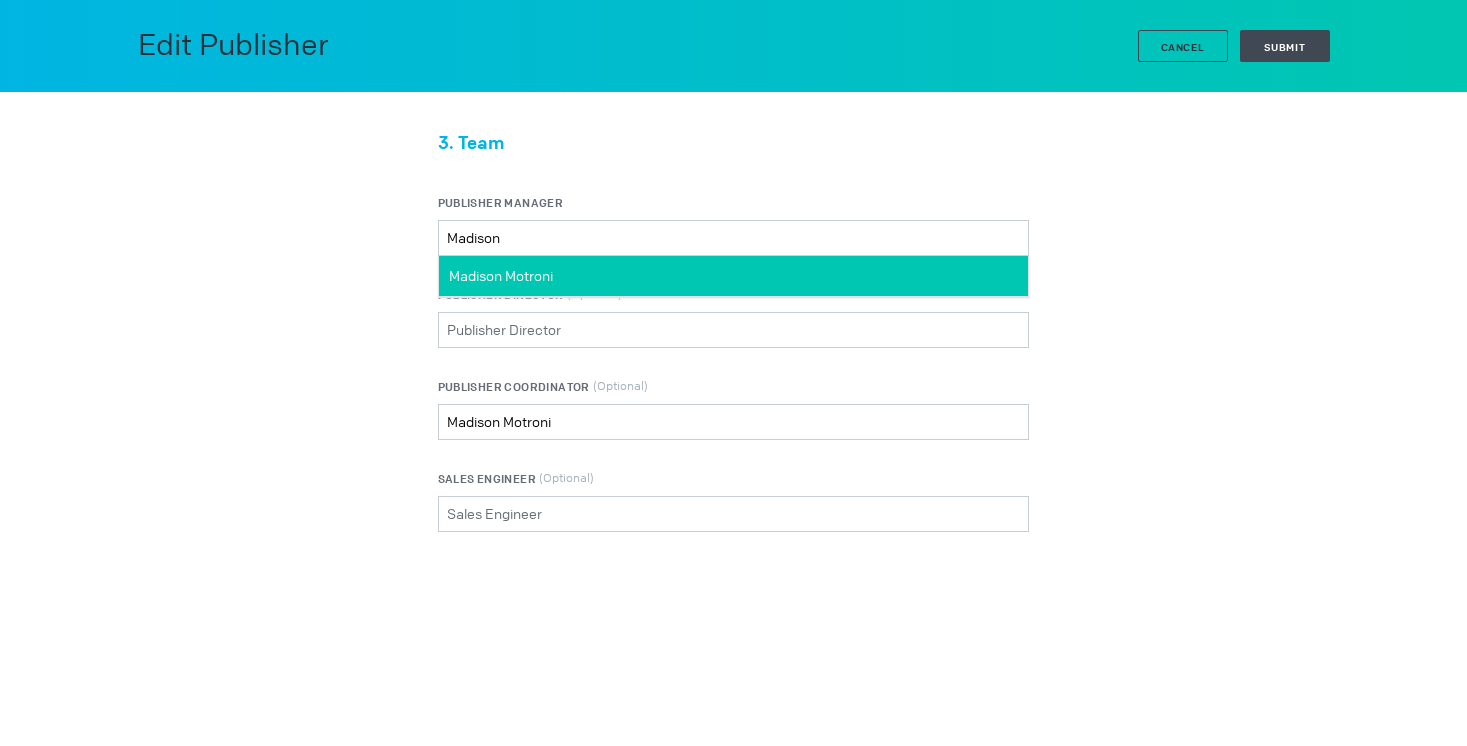 click on "Madison Motroni" at bounding box center [501, 276] 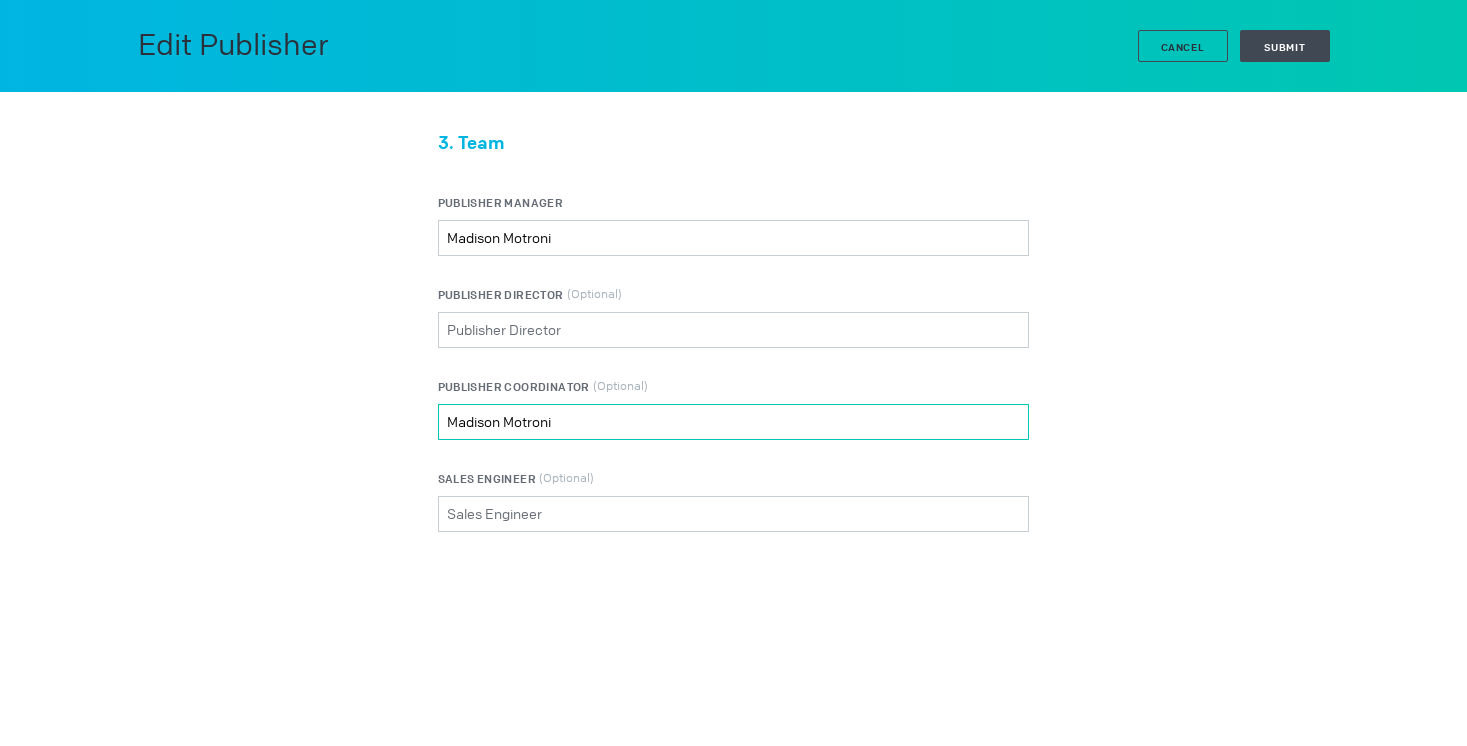 click on "Madison Motroni" at bounding box center (0, 0) 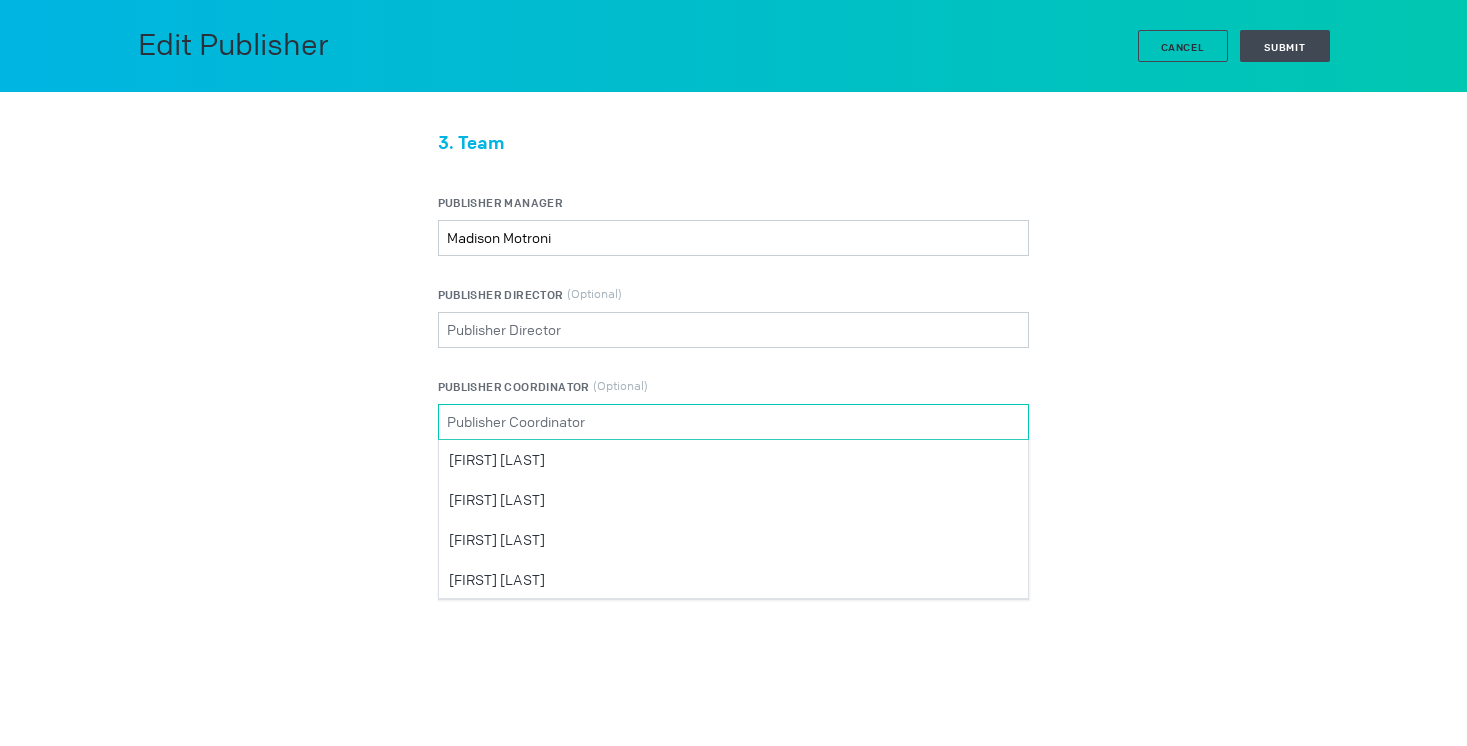 type 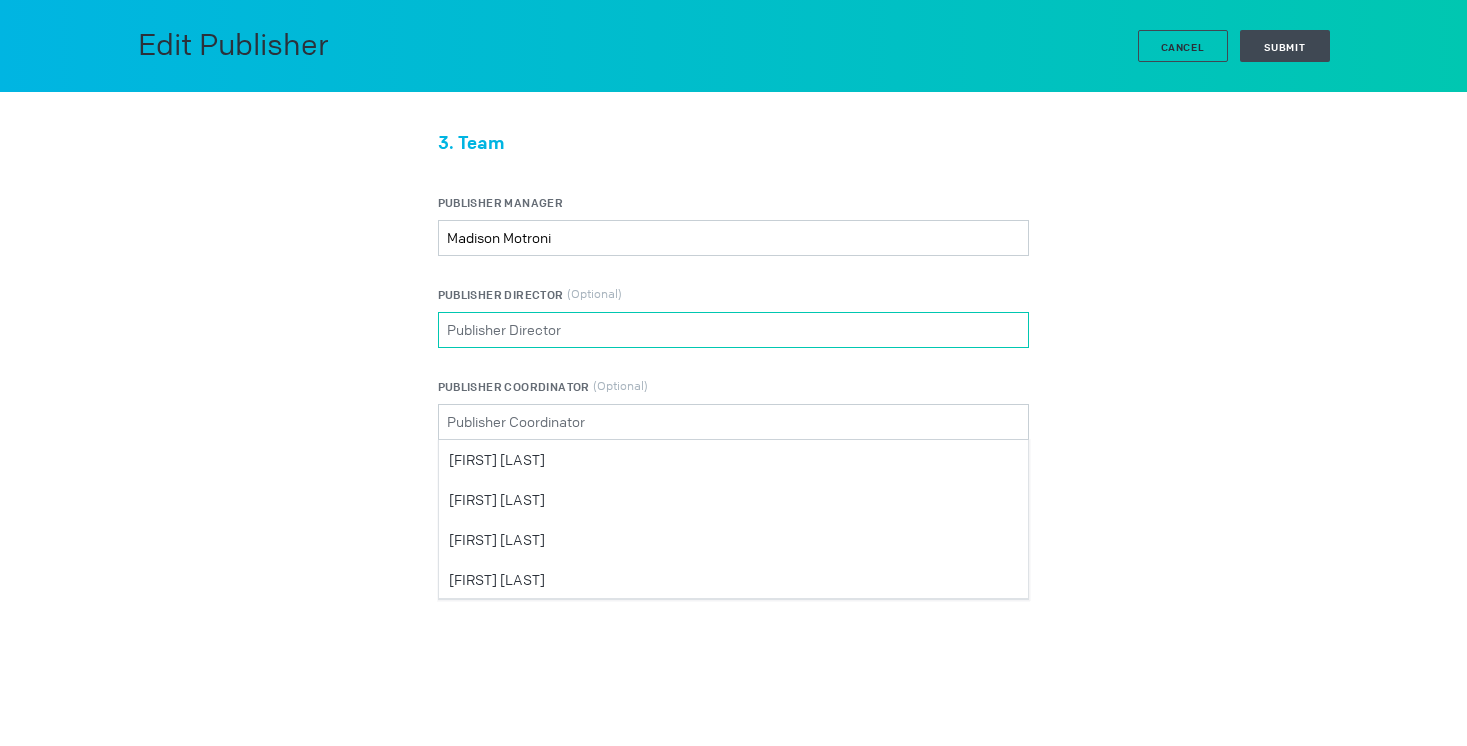 click on "[TITLE] (Optional) Please select a valid item" at bounding box center (733, 330) 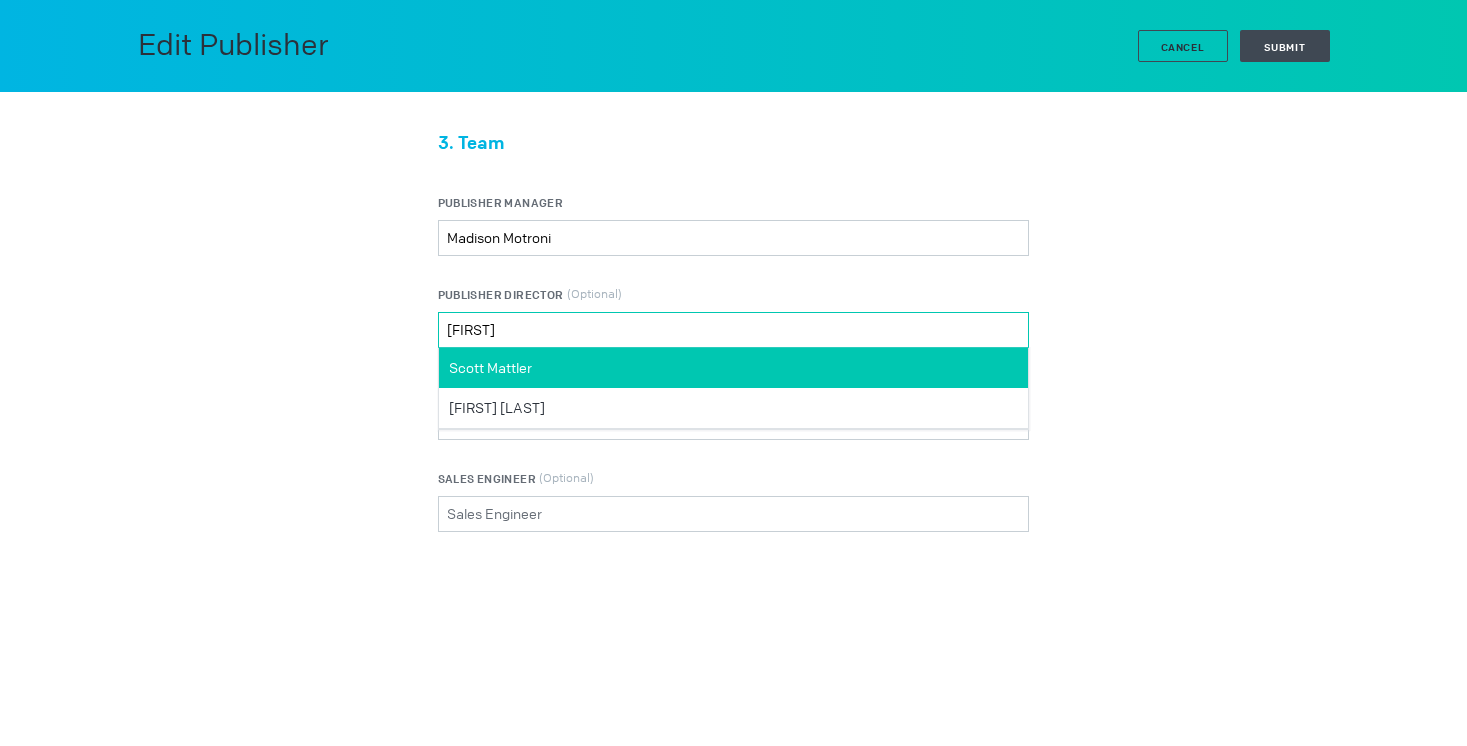 type on "[FIRST]" 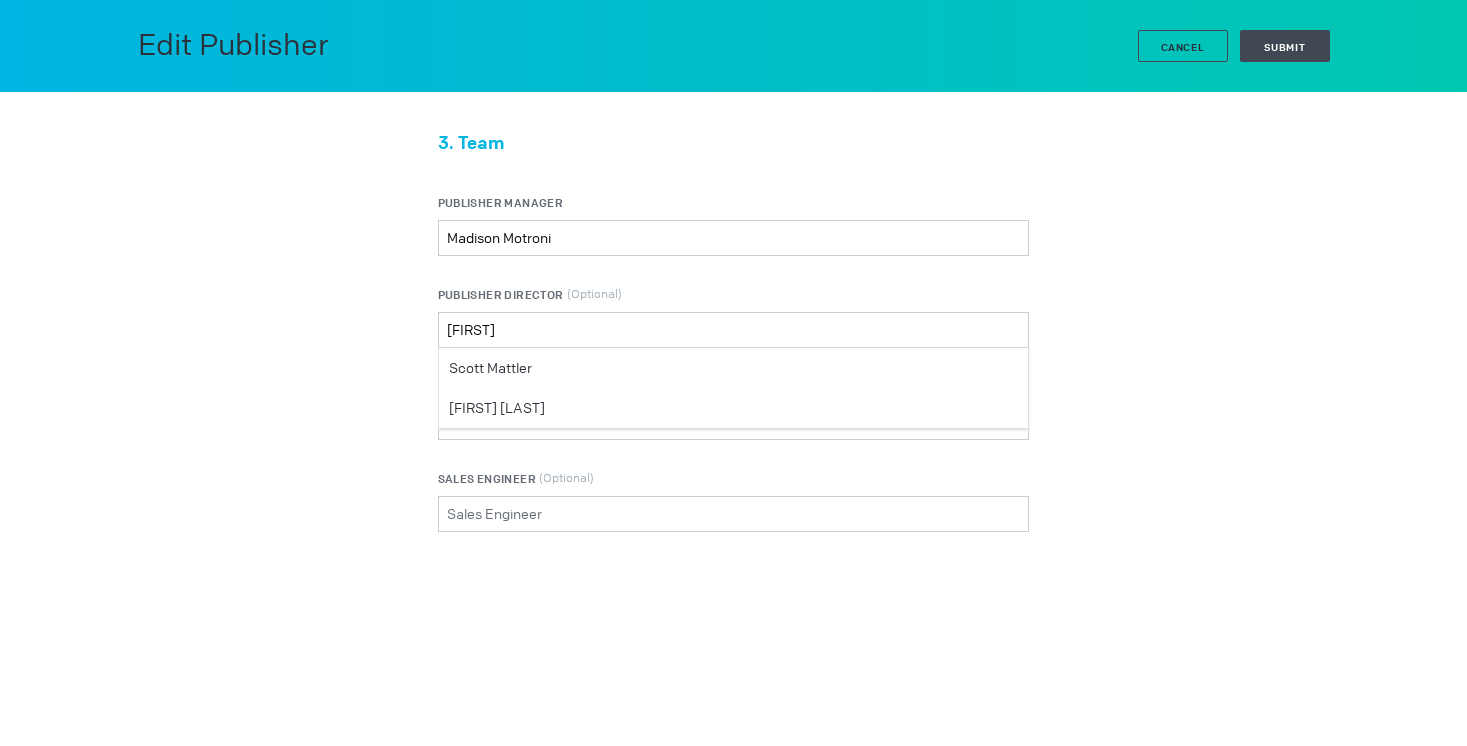 click on "Scott Mattler" at bounding box center [733, 368] 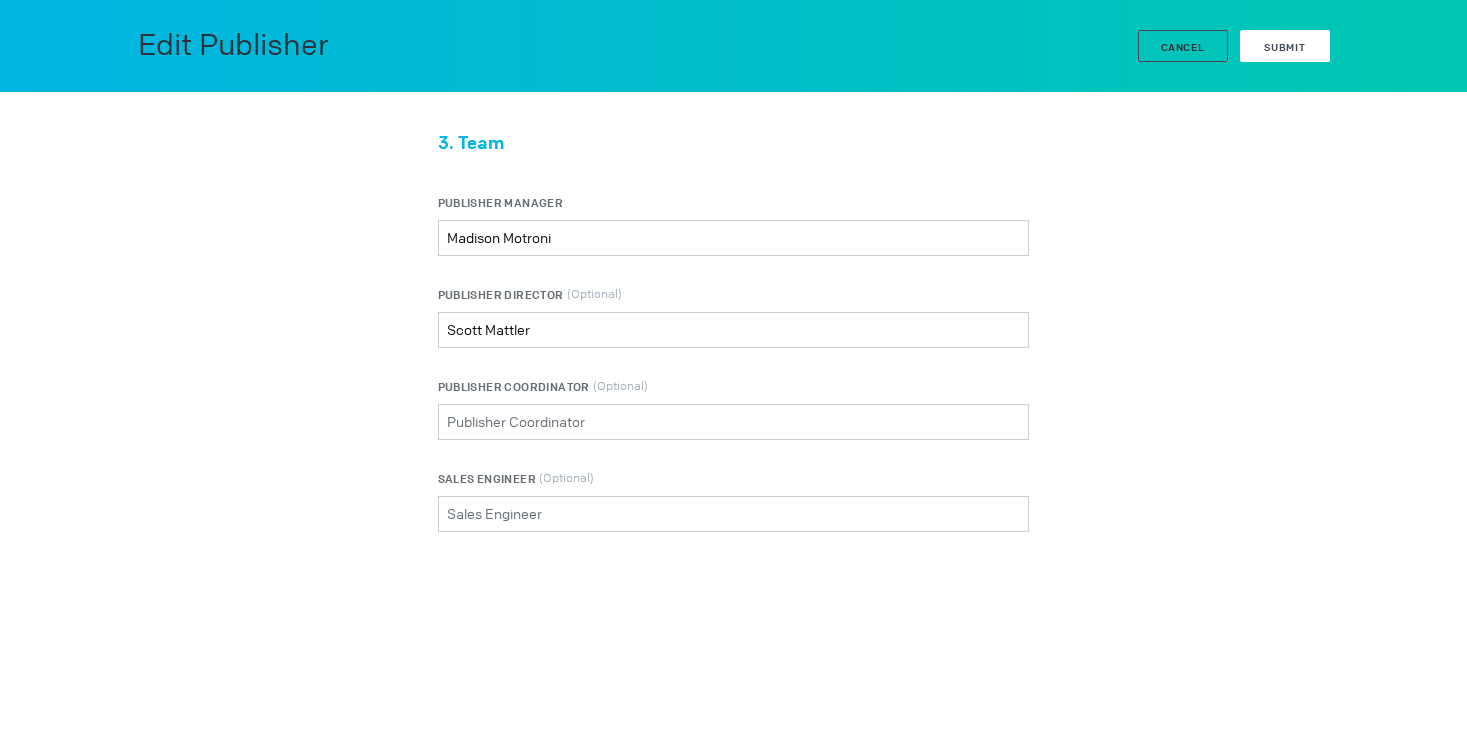 click on "Submit" at bounding box center (1285, 46) 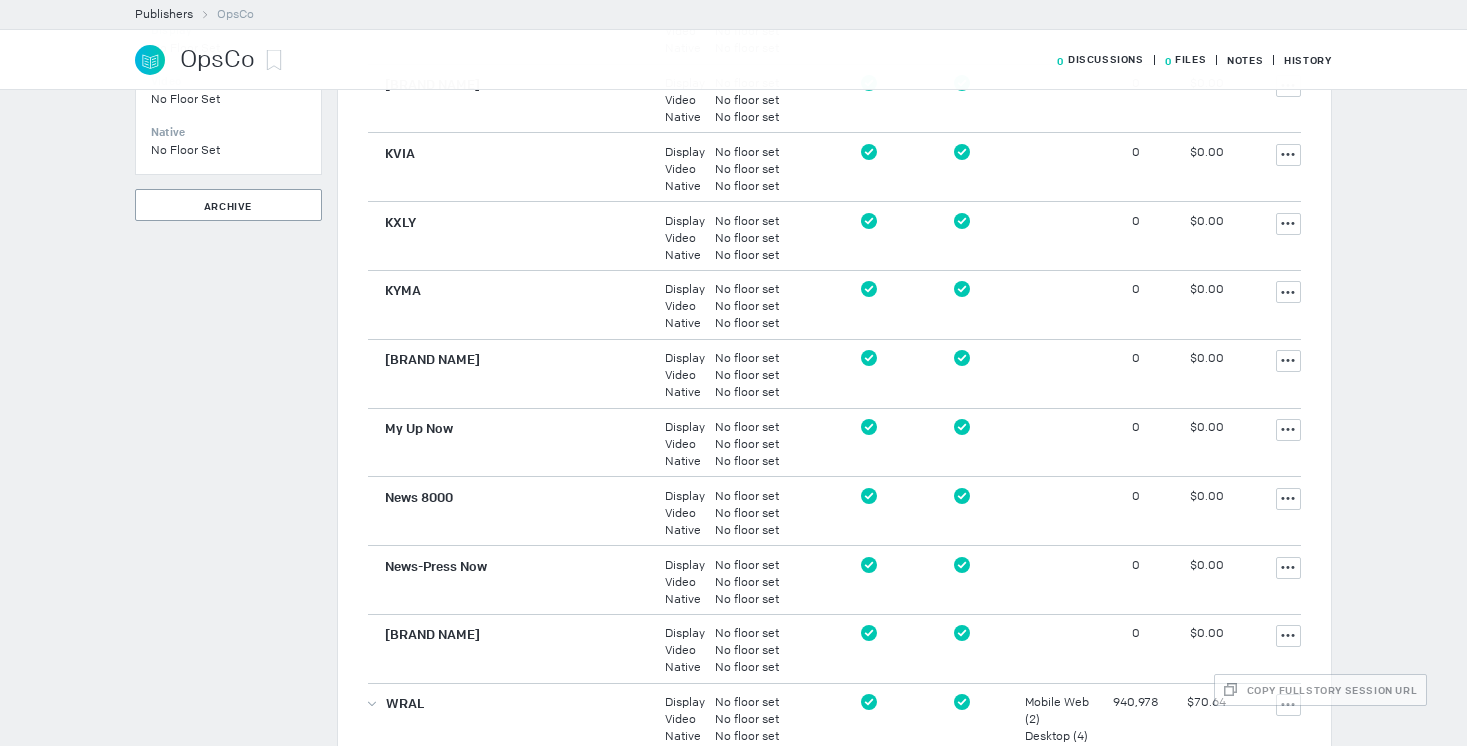 scroll, scrollTop: 1284, scrollLeft: 0, axis: vertical 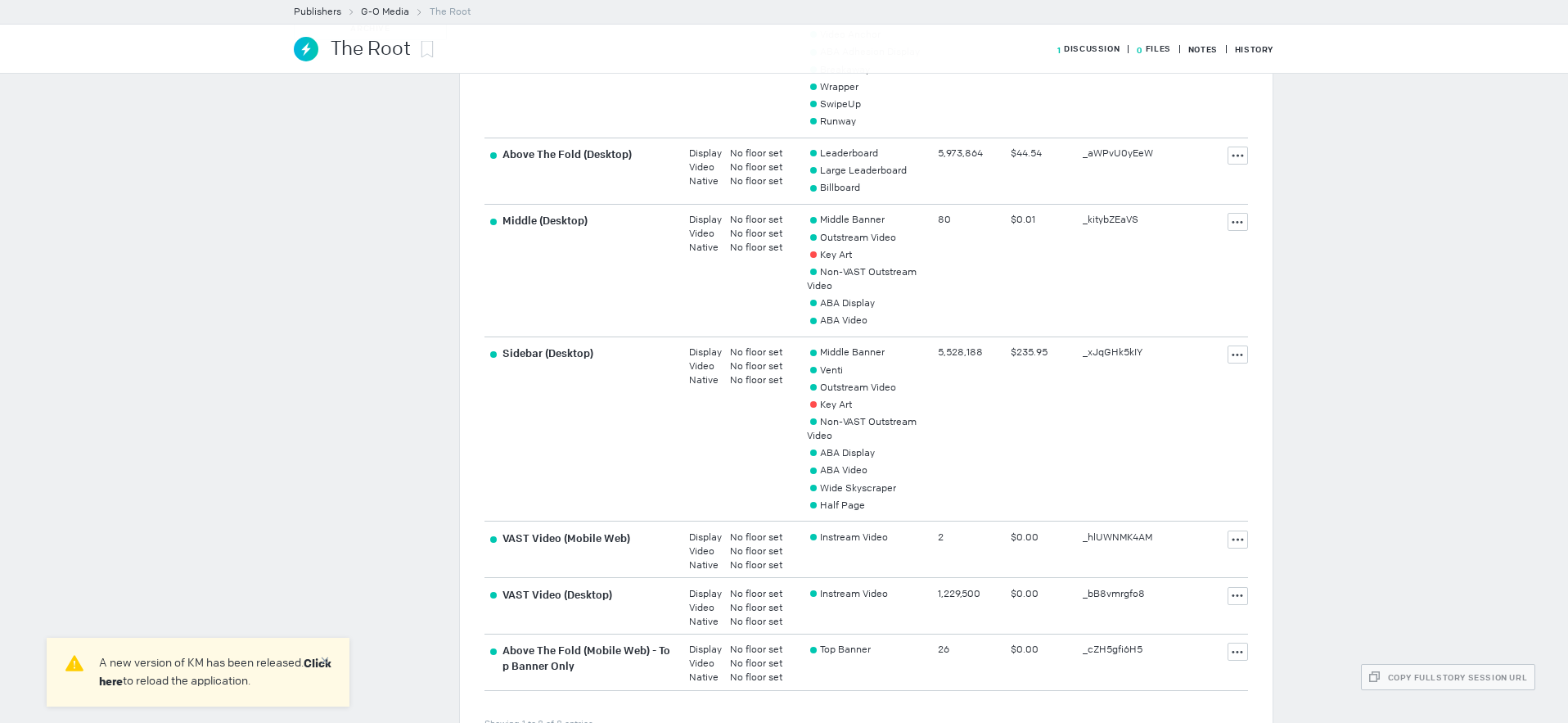 click on "A new version of KM has been released.  Click here  to reload the application." at bounding box center [216, 672] 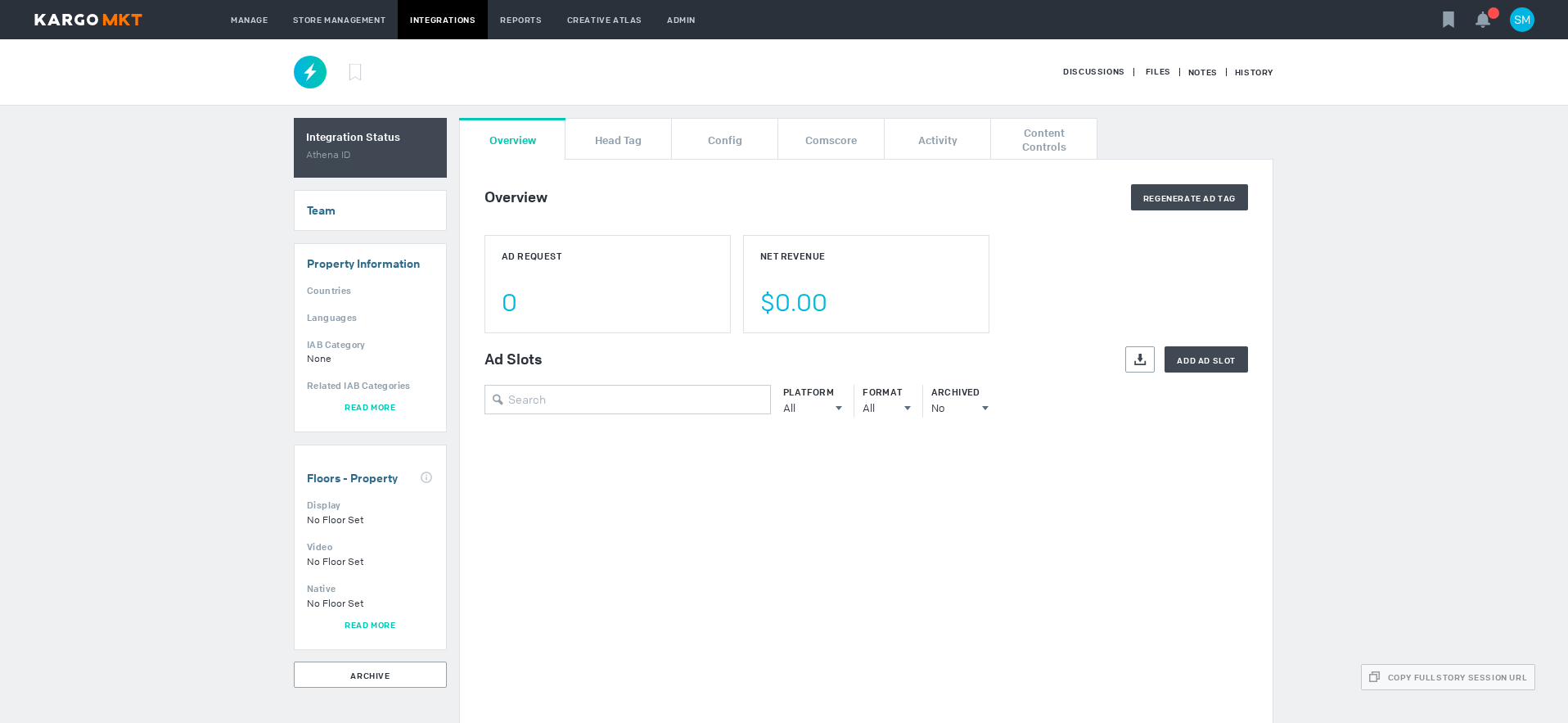 scroll, scrollTop: 0, scrollLeft: 0, axis: both 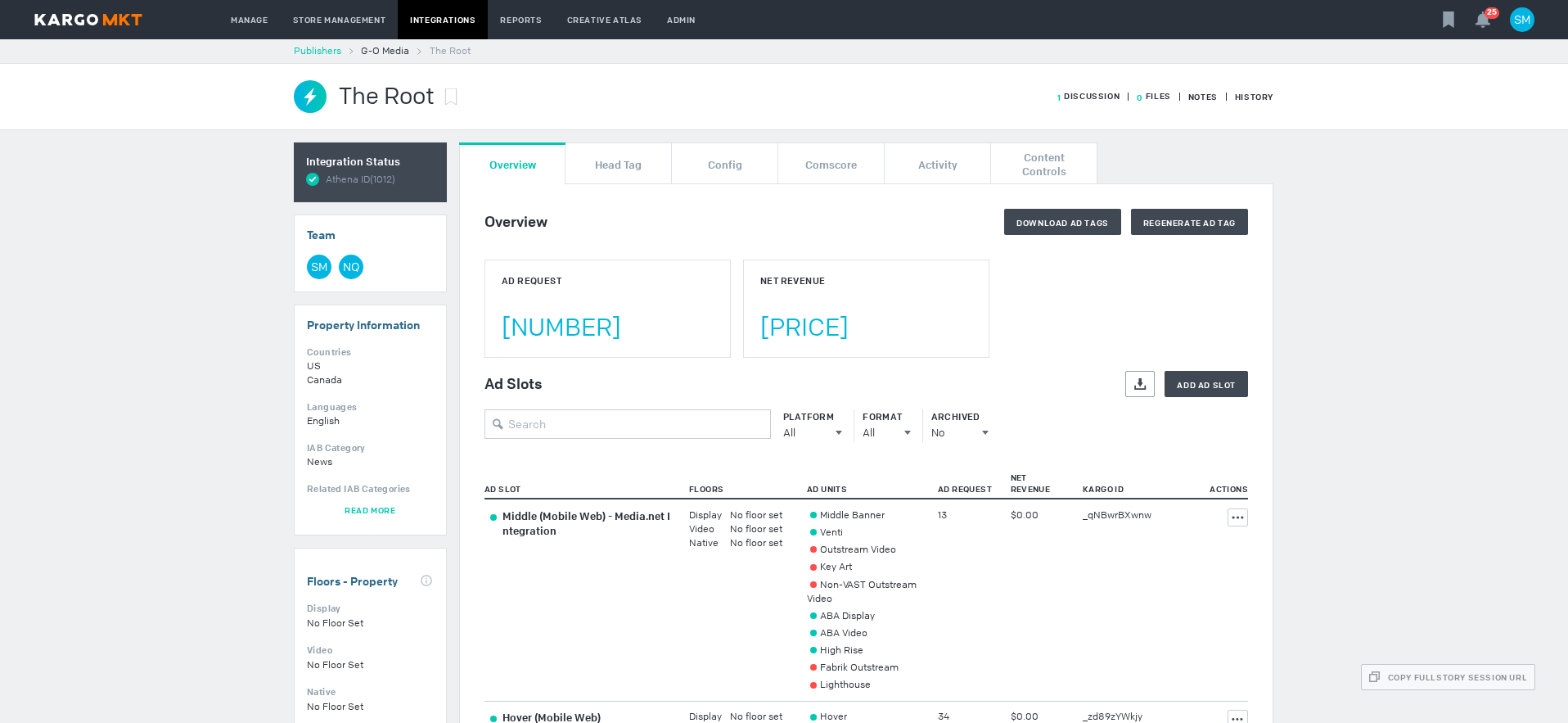 click on "Publishers" at bounding box center (318, 51) 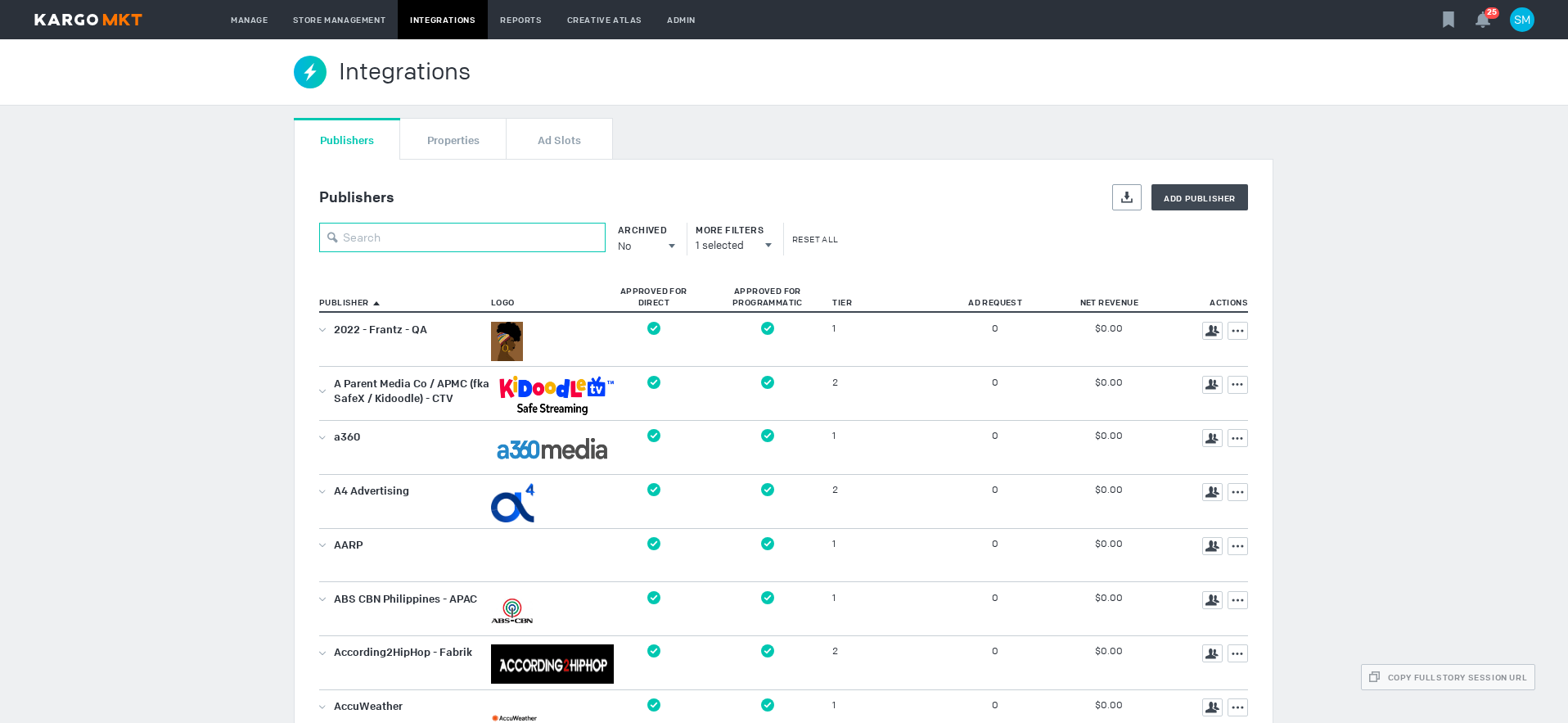 click at bounding box center [462, 237] 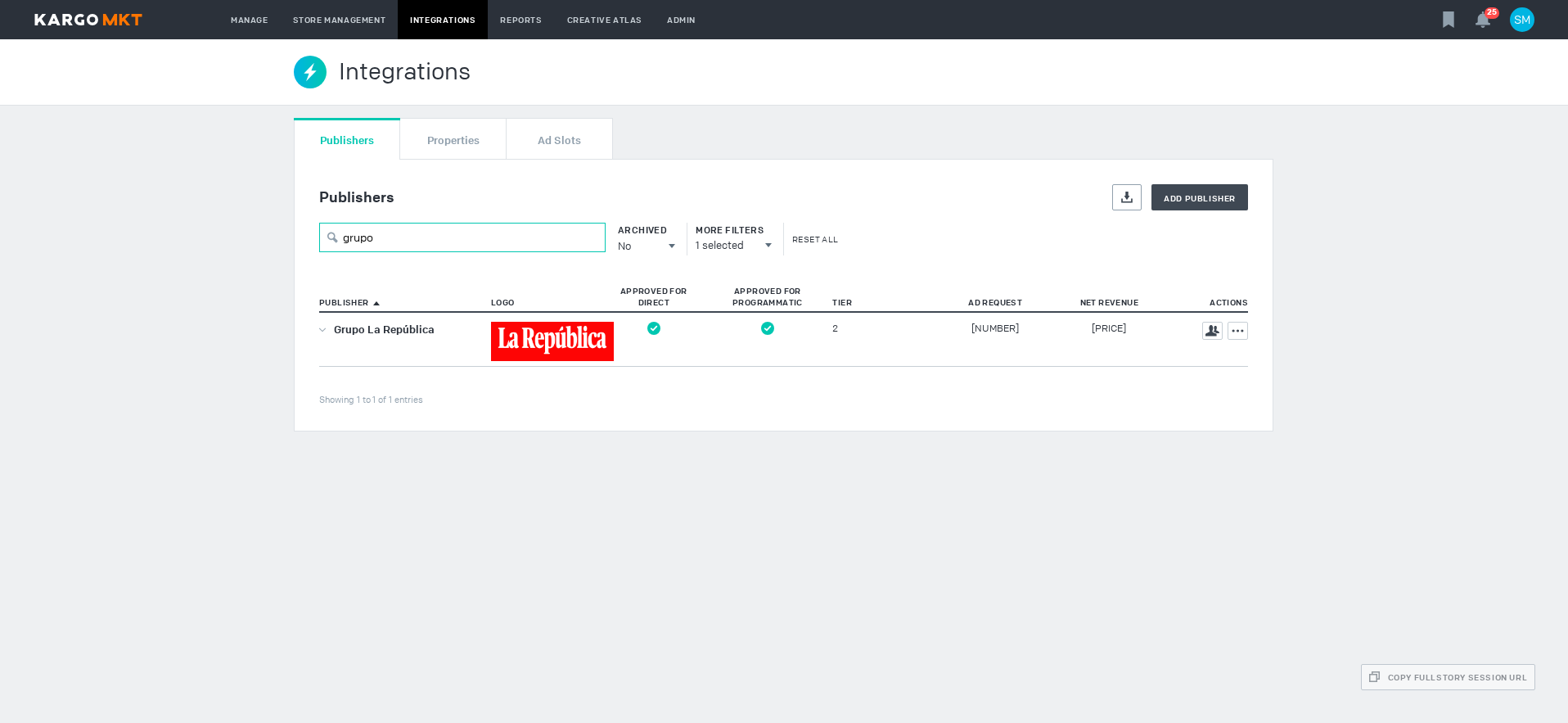 type on "grupo" 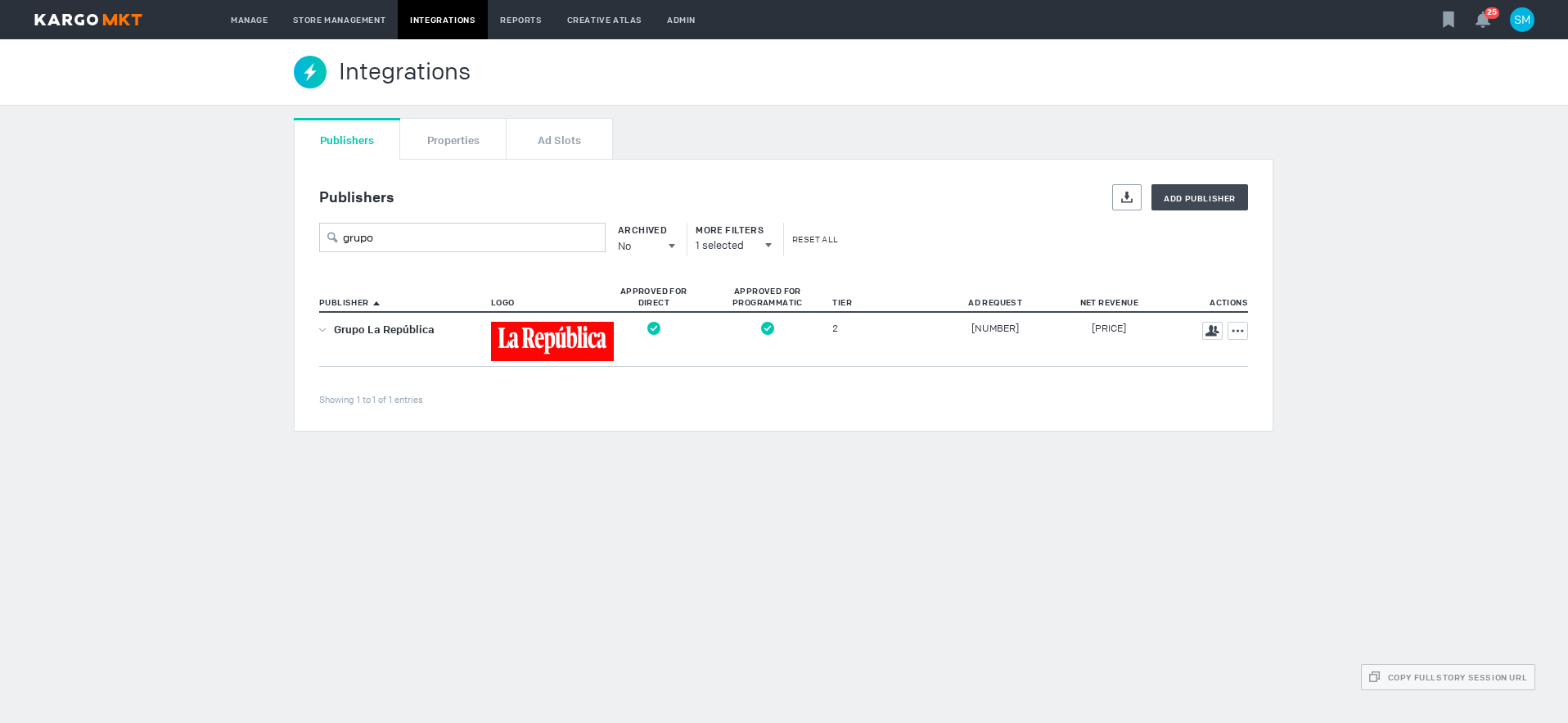 click on "Grupo La República" at bounding box center [401, 339] 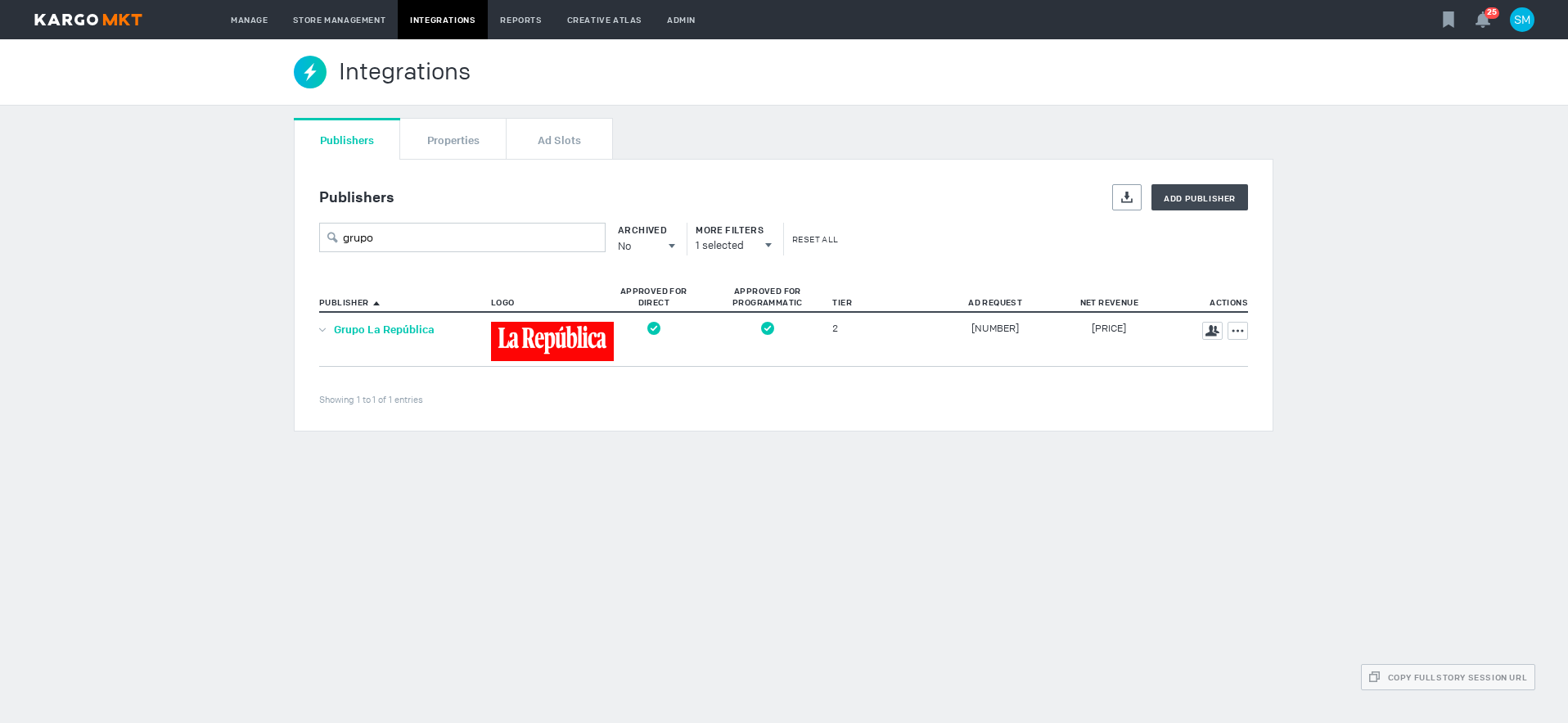 click on "Grupo La República" at bounding box center (384, 329) 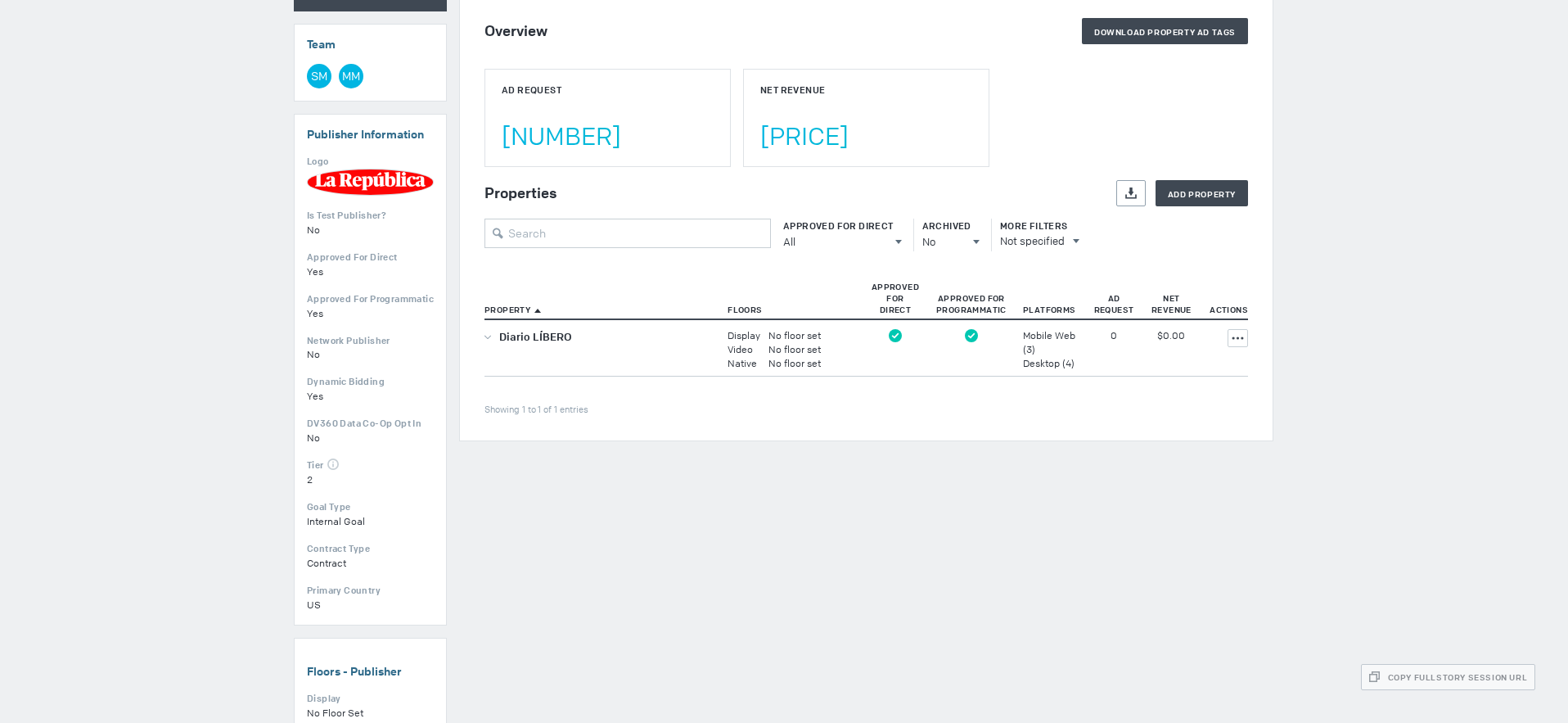 scroll, scrollTop: 354, scrollLeft: 0, axis: vertical 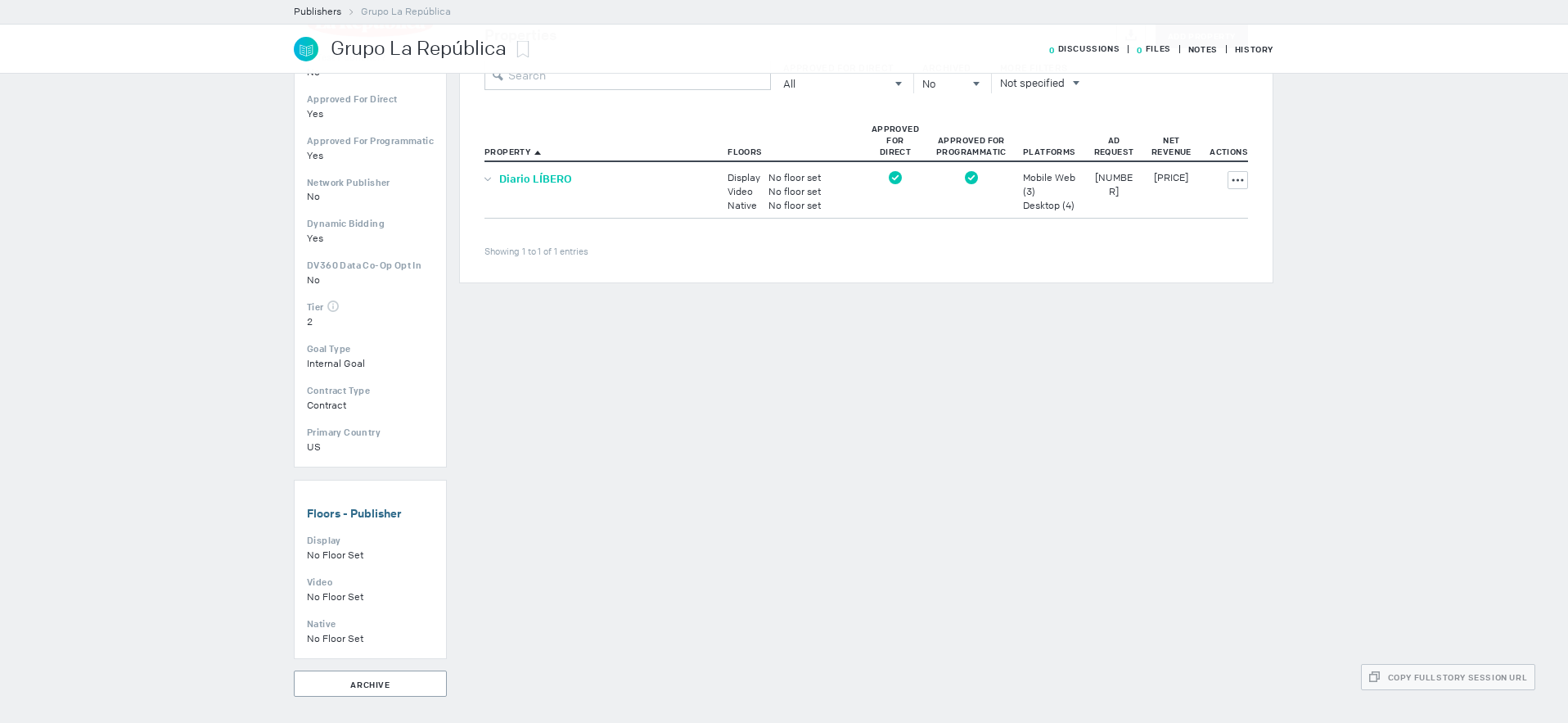 click on "Diario LÍBERO" at bounding box center [535, 178] 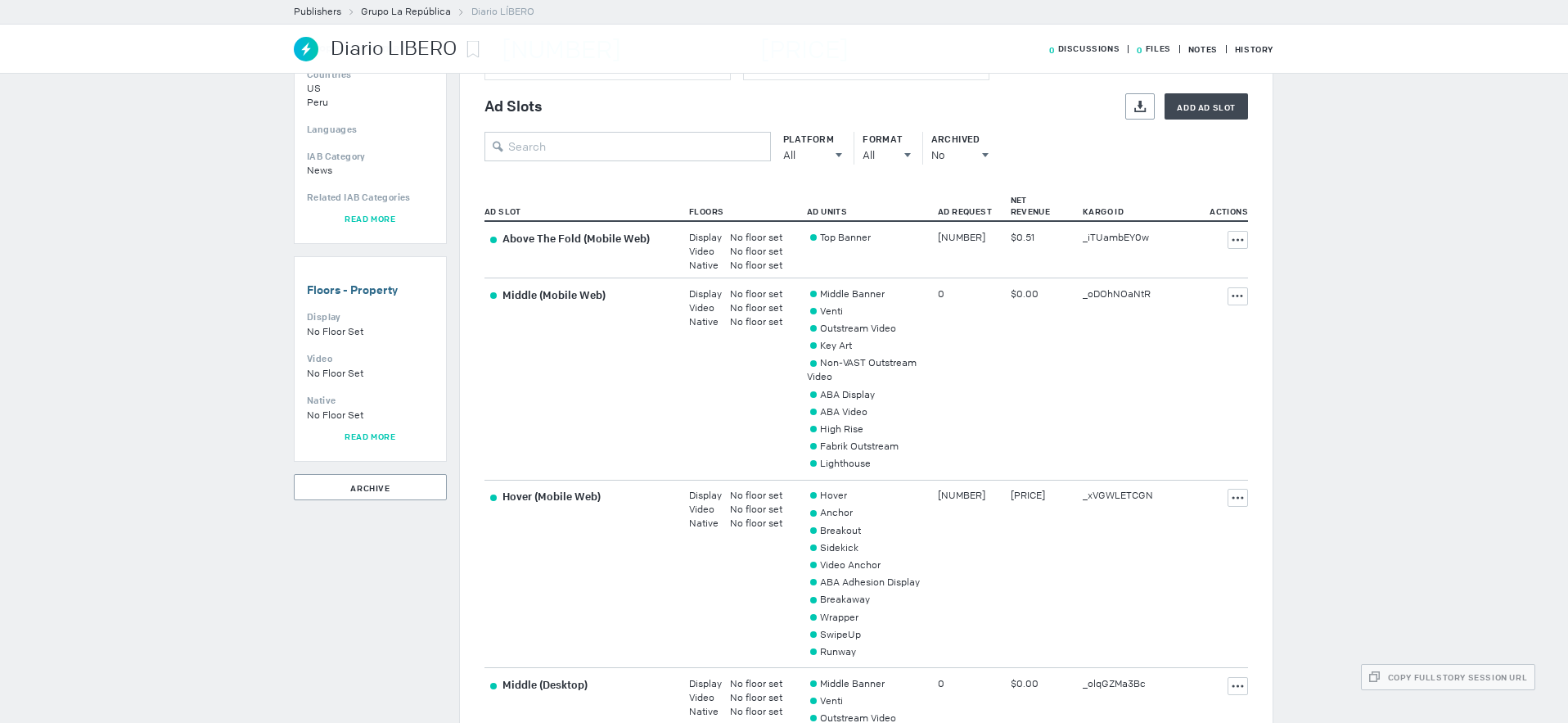 scroll, scrollTop: 275, scrollLeft: 0, axis: vertical 